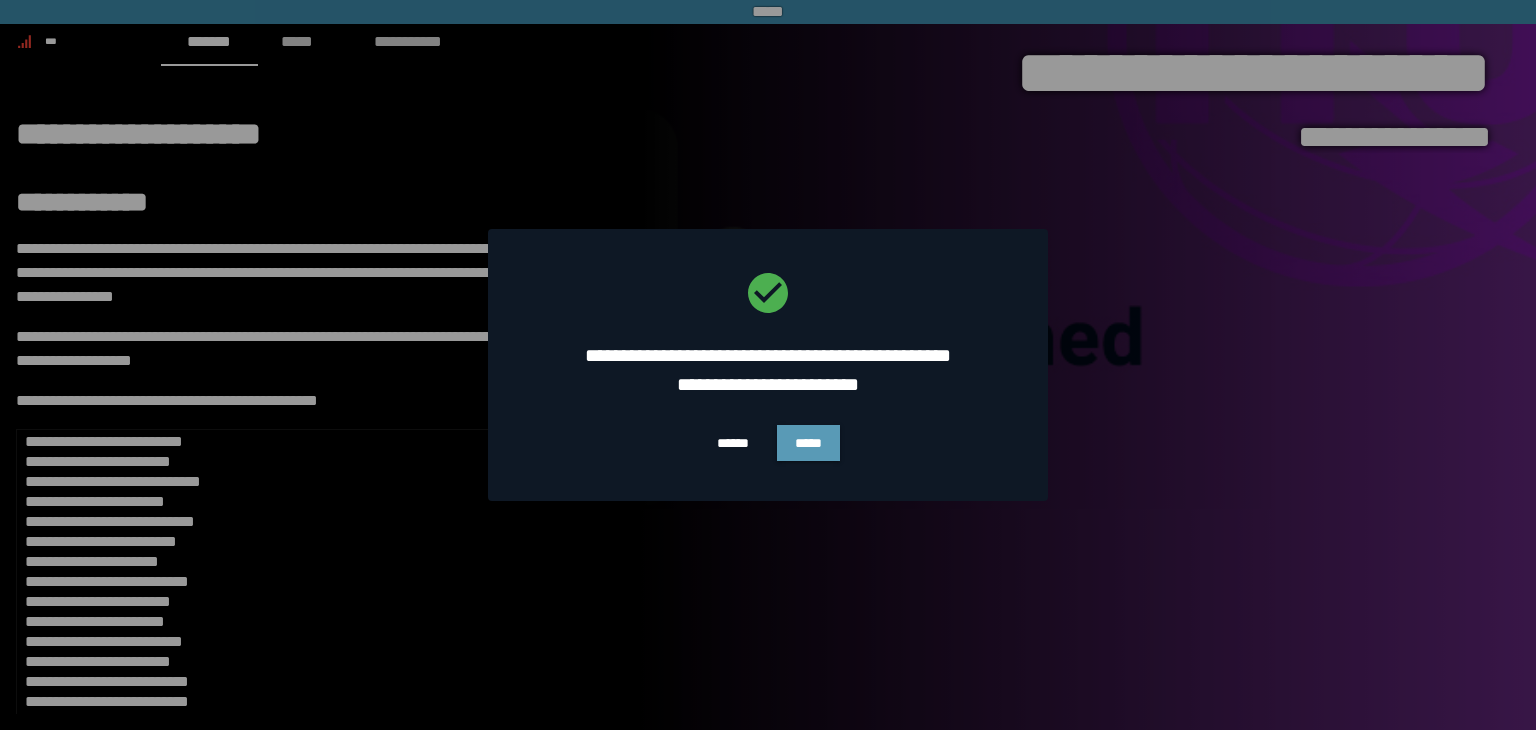 scroll, scrollTop: 0, scrollLeft: 0, axis: both 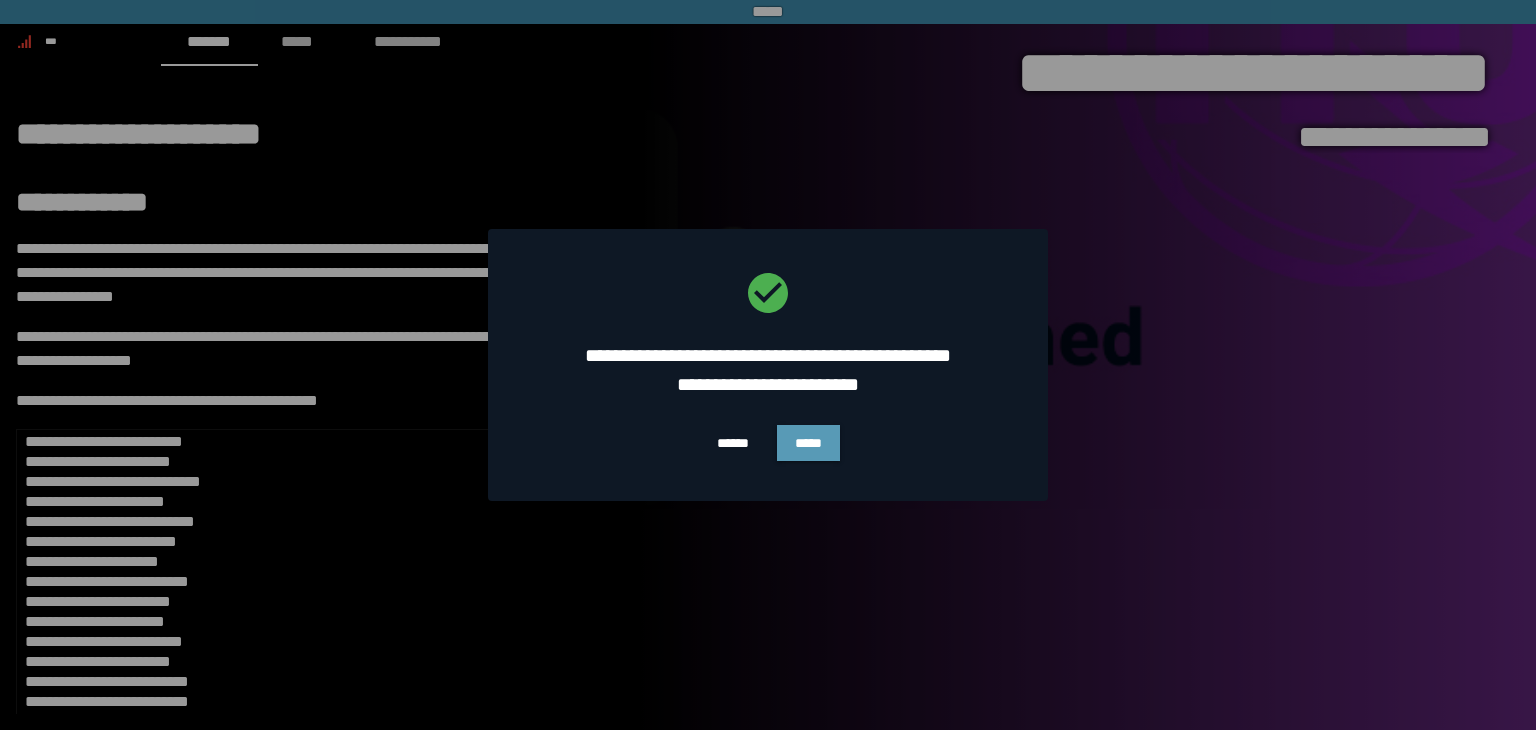click on "*****" at bounding box center [808, 443] 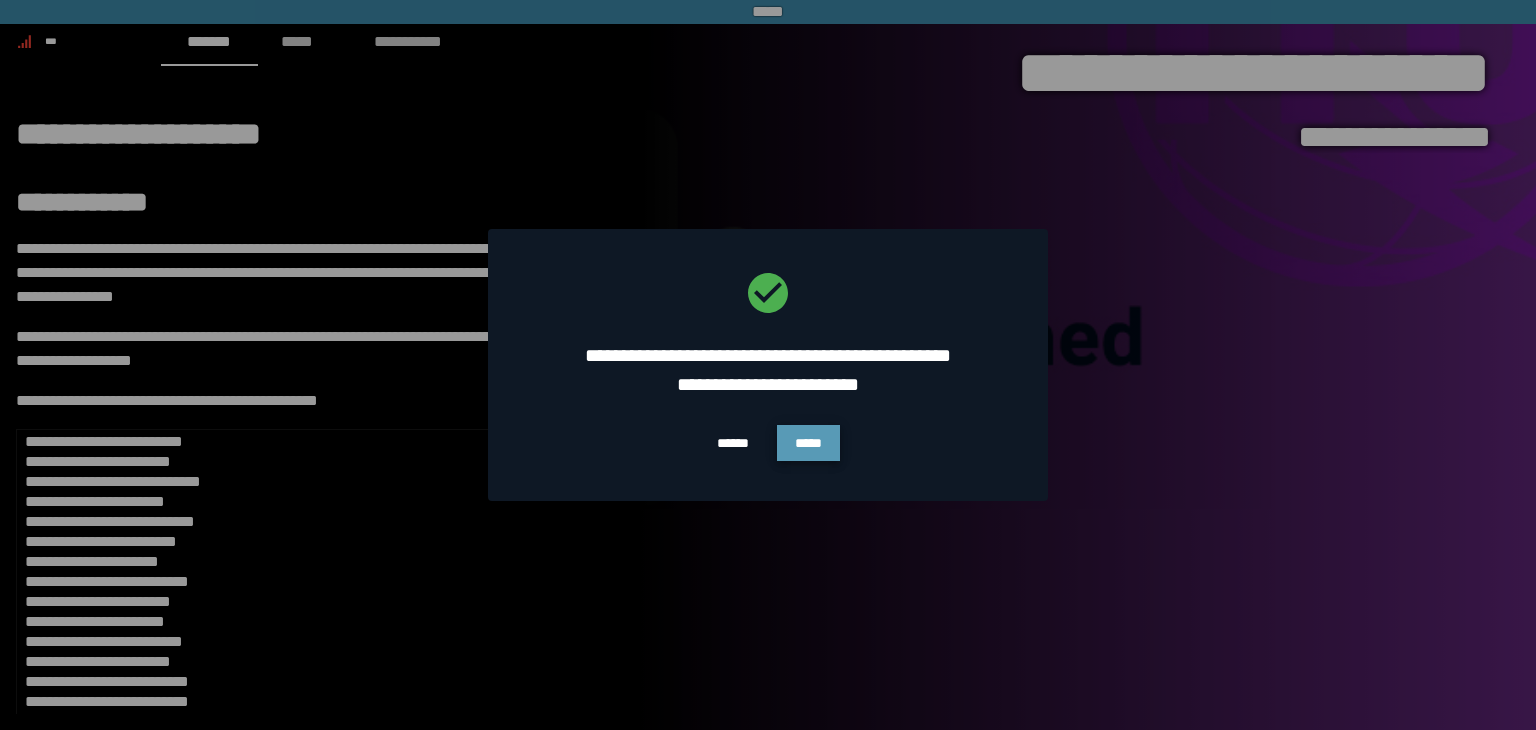 click on "*****" at bounding box center (808, 443) 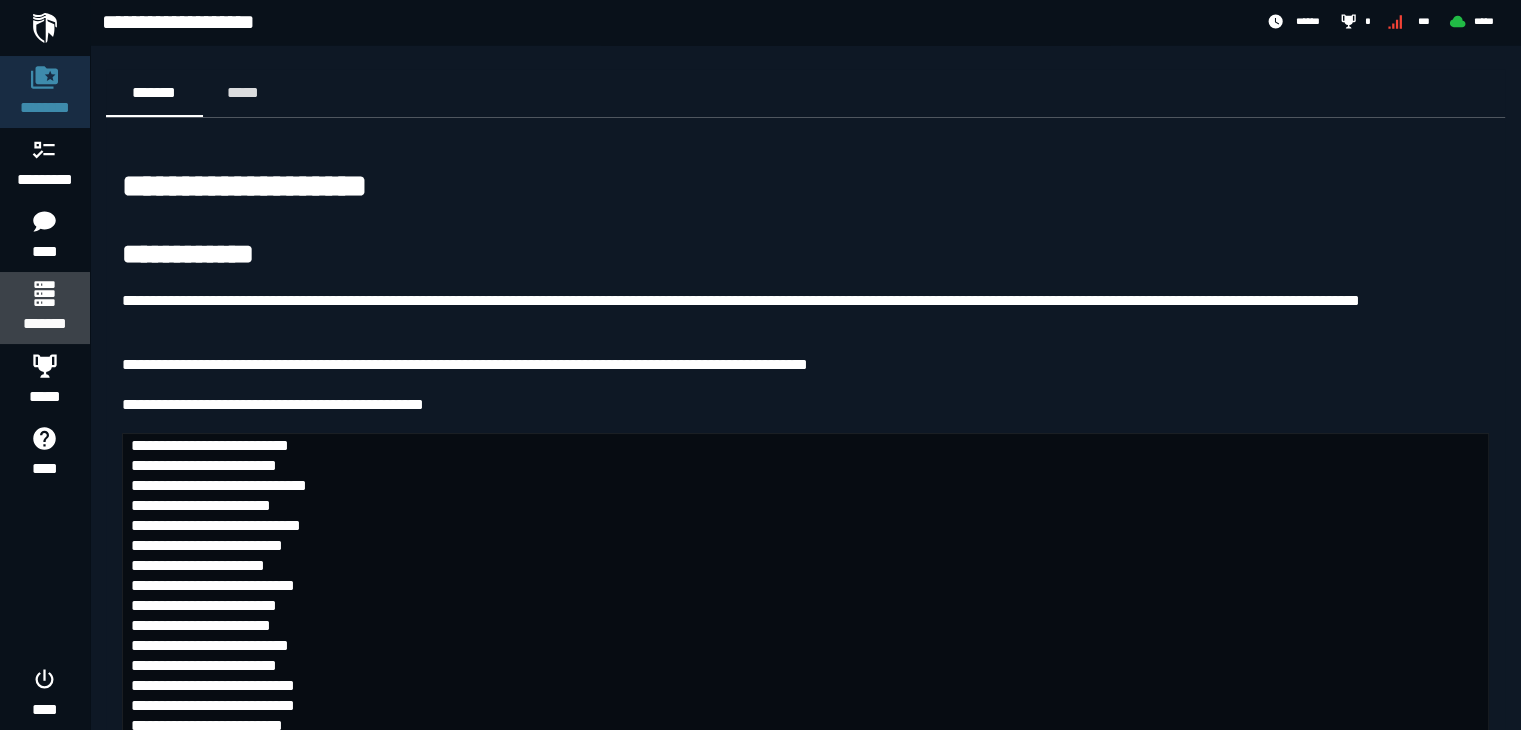 click on "*******" at bounding box center [44, 308] 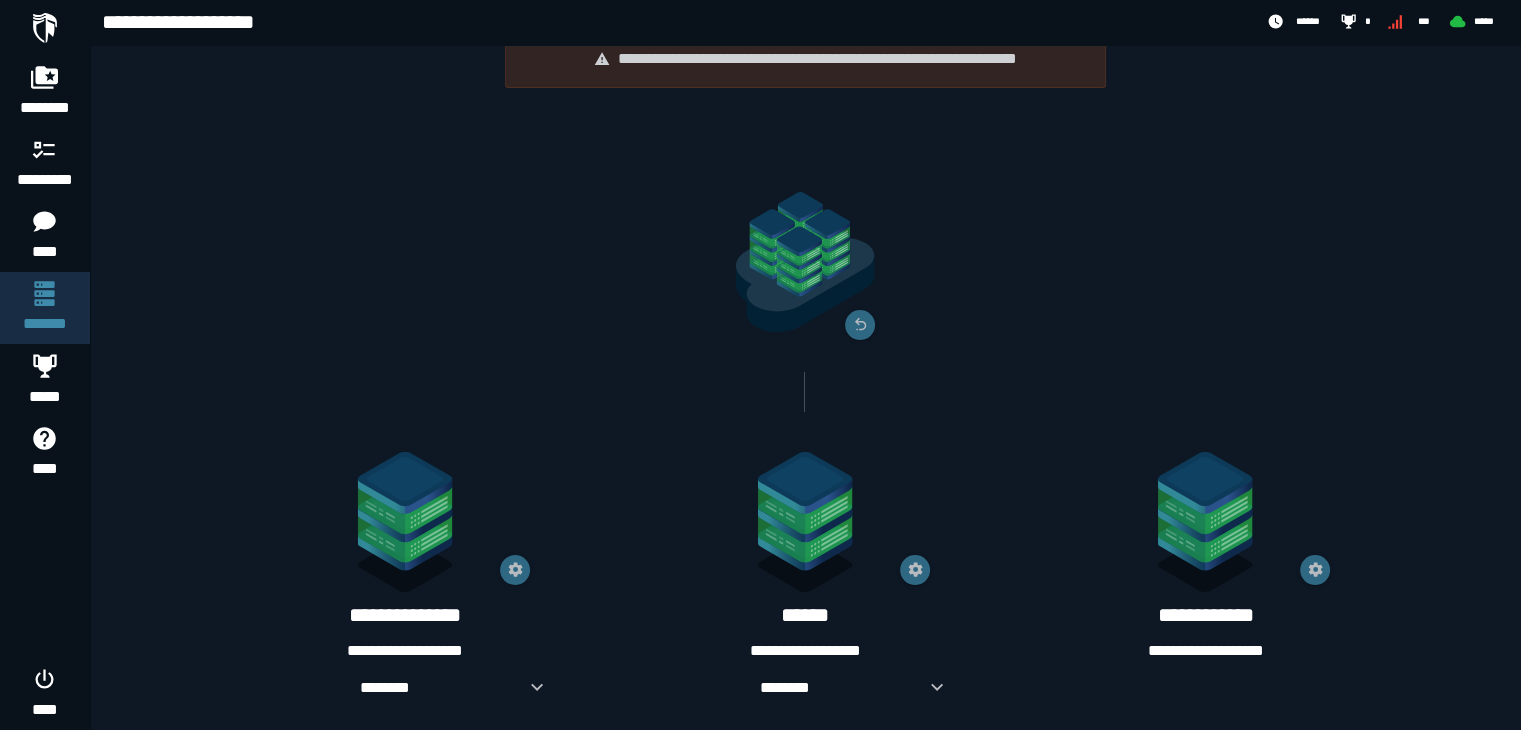 scroll, scrollTop: 81, scrollLeft: 0, axis: vertical 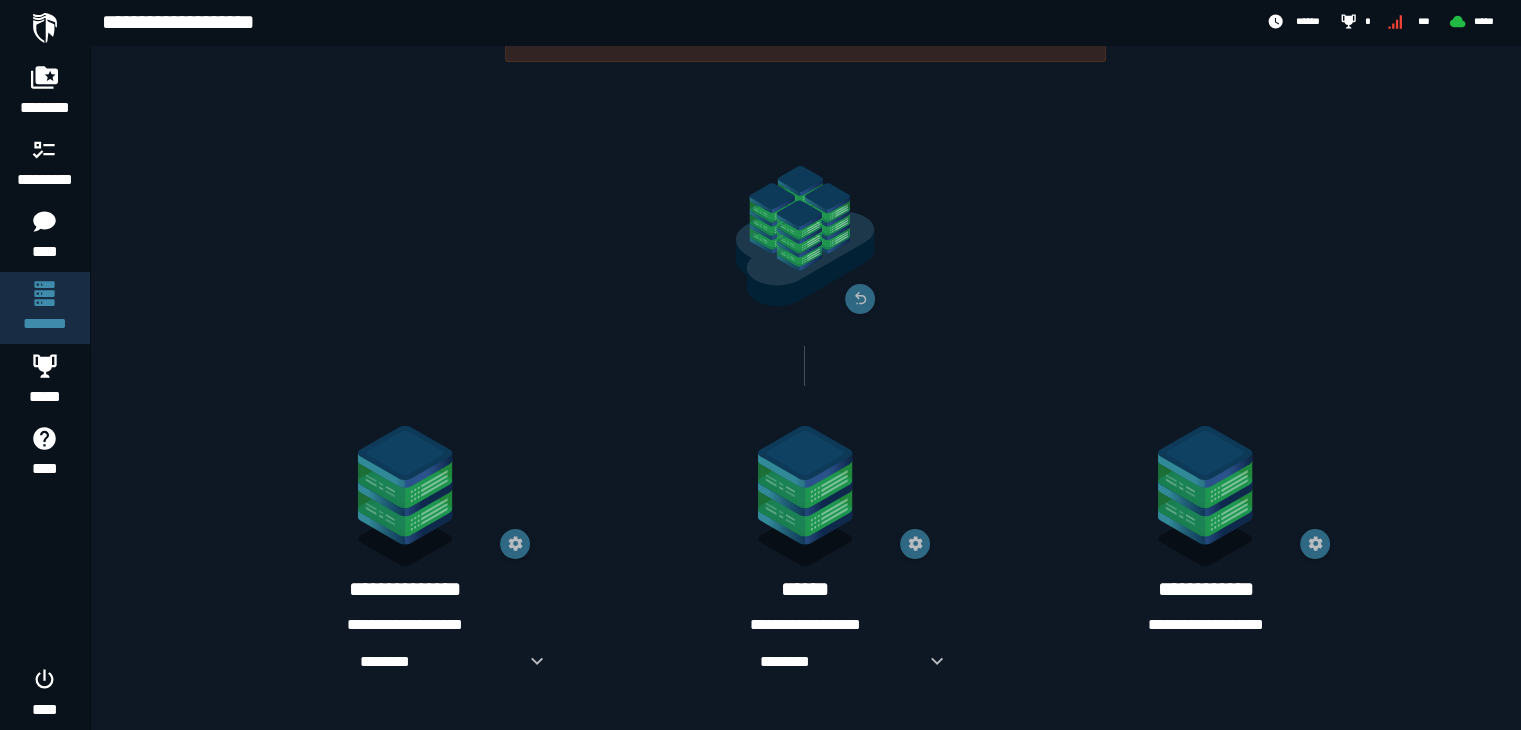 click 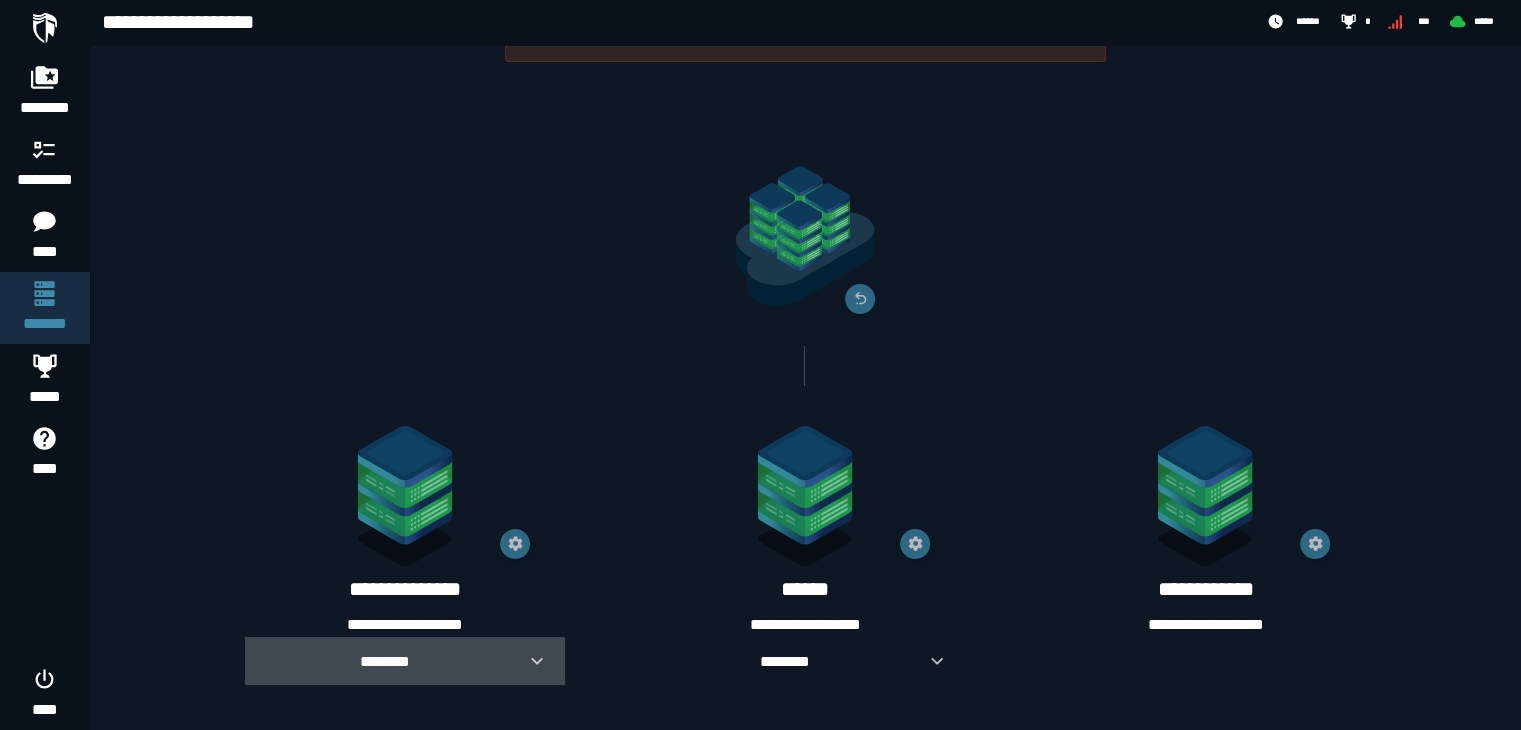 click at bounding box center (529, 661) 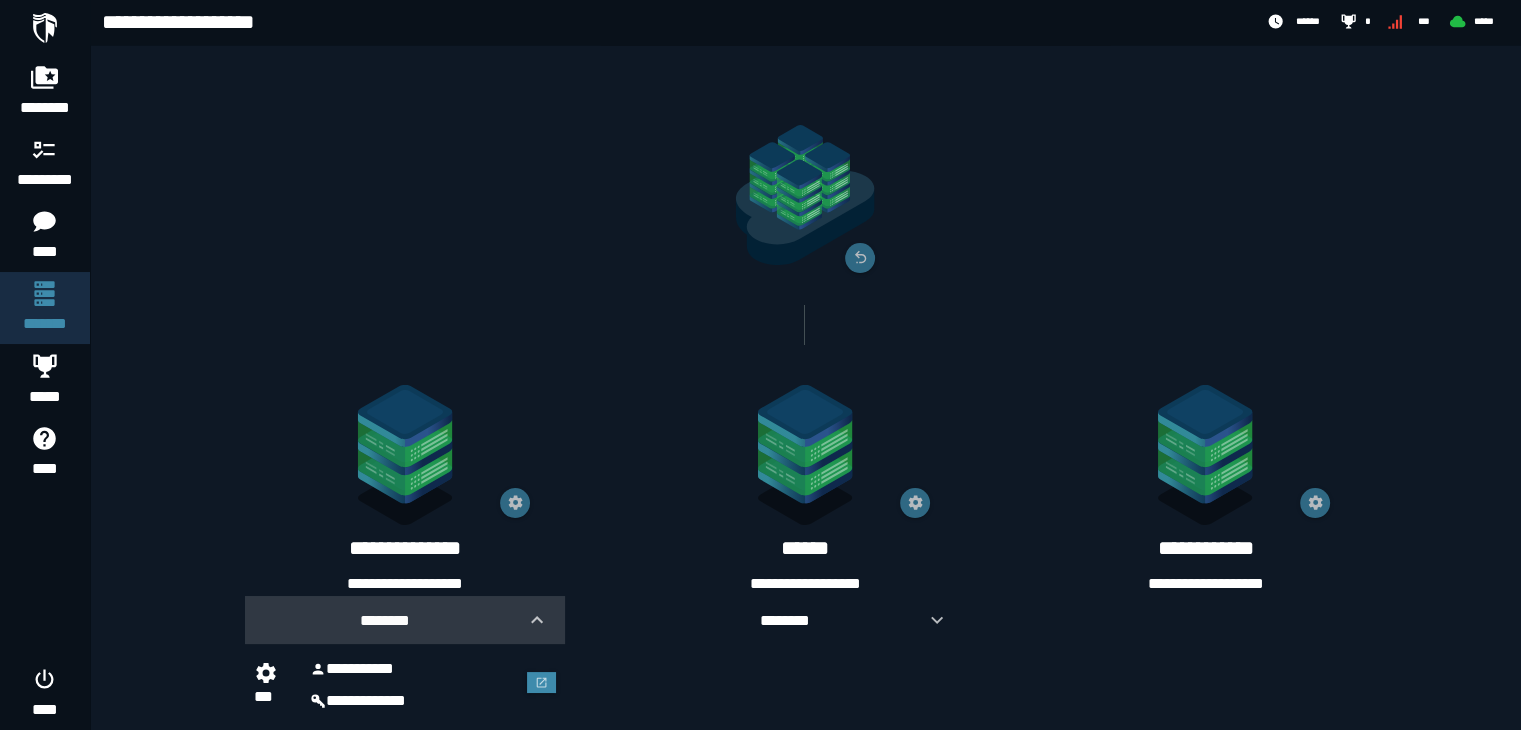 scroll, scrollTop: 163, scrollLeft: 0, axis: vertical 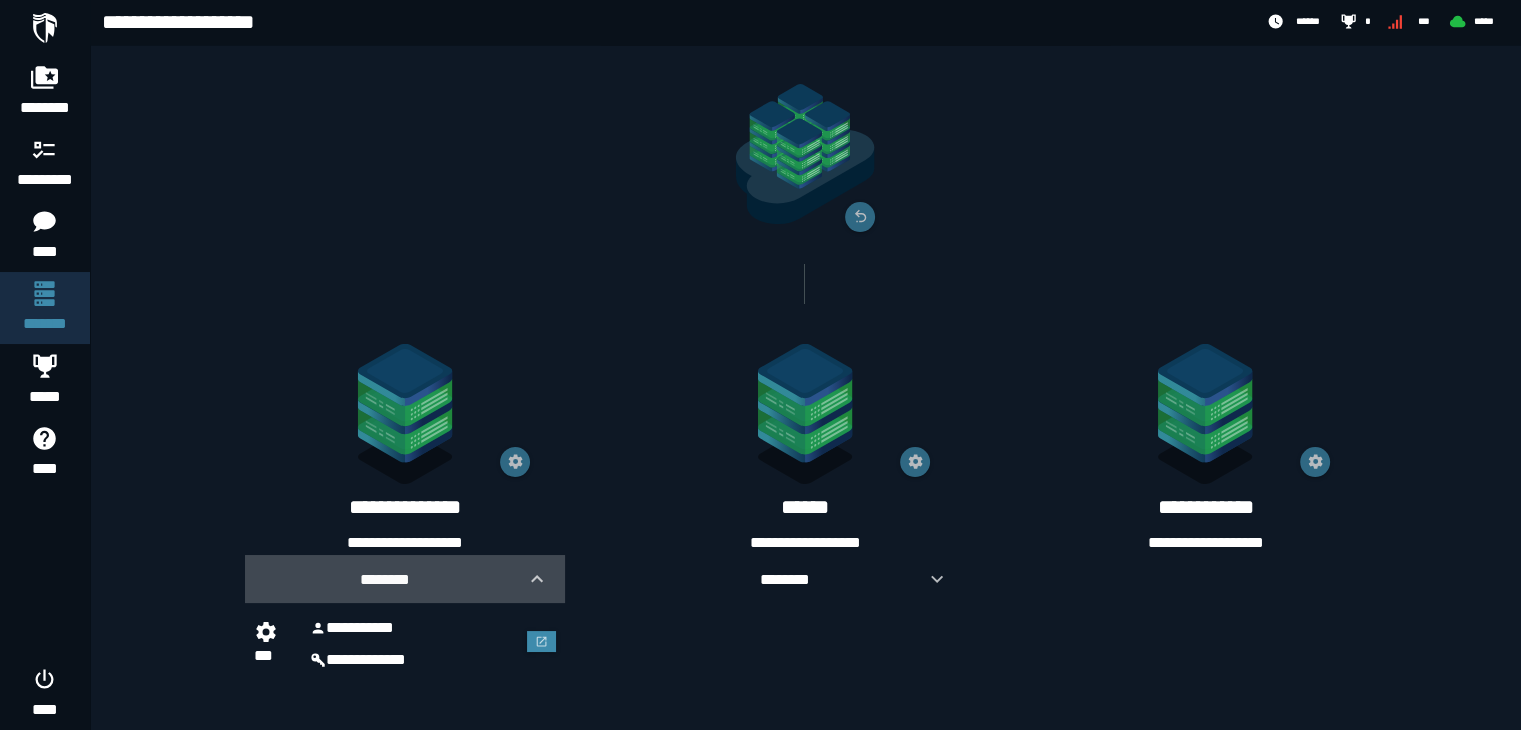 click on "********" at bounding box center (385, 579) 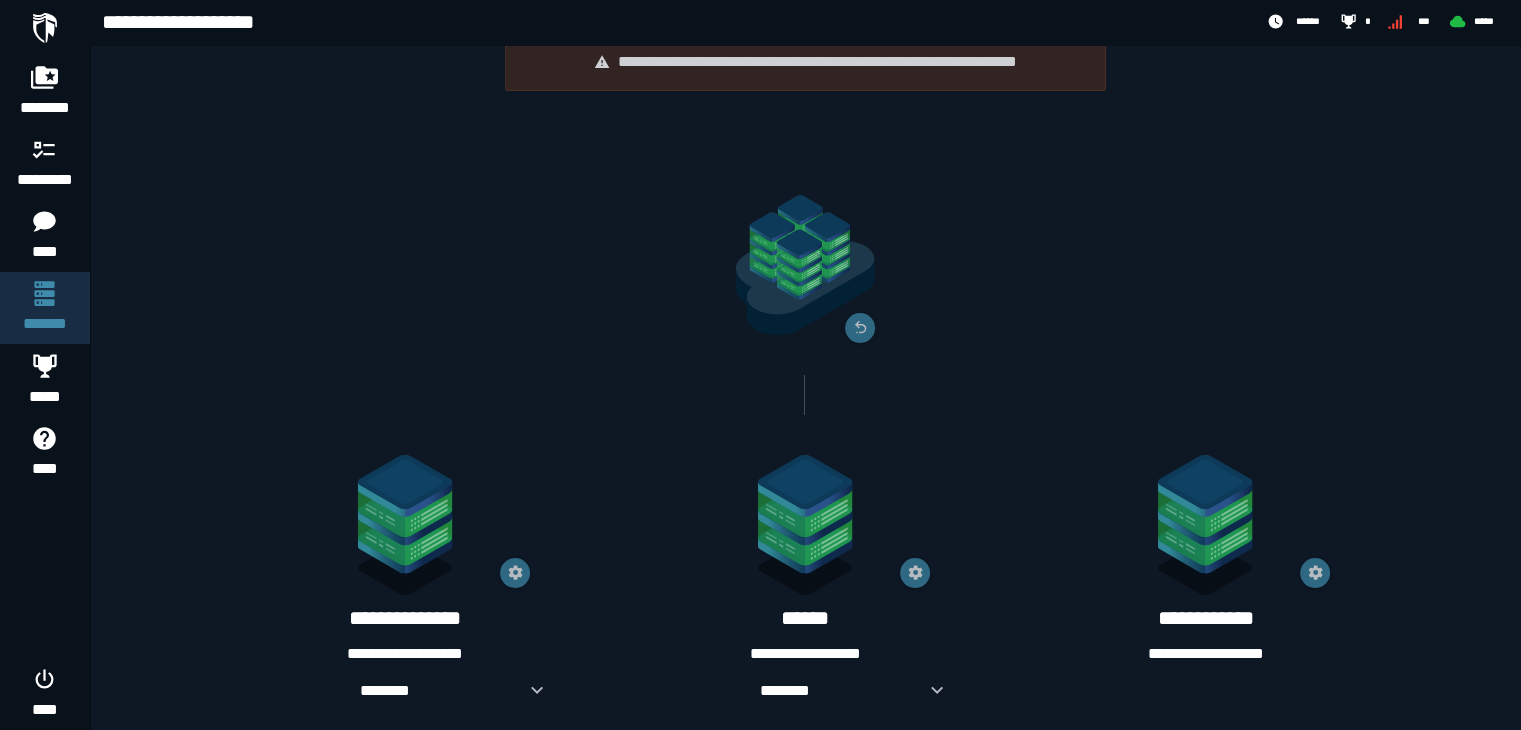 scroll, scrollTop: 81, scrollLeft: 0, axis: vertical 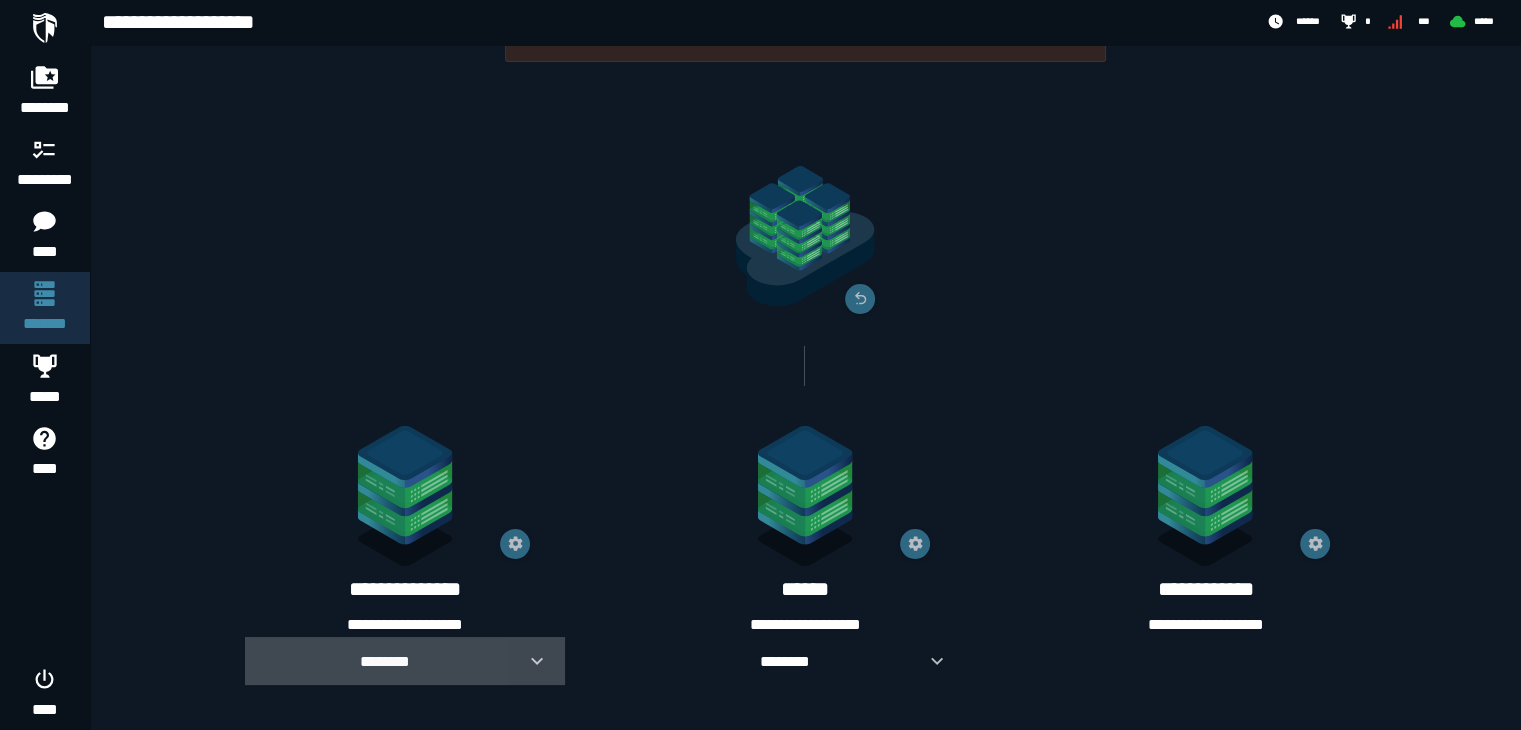 click 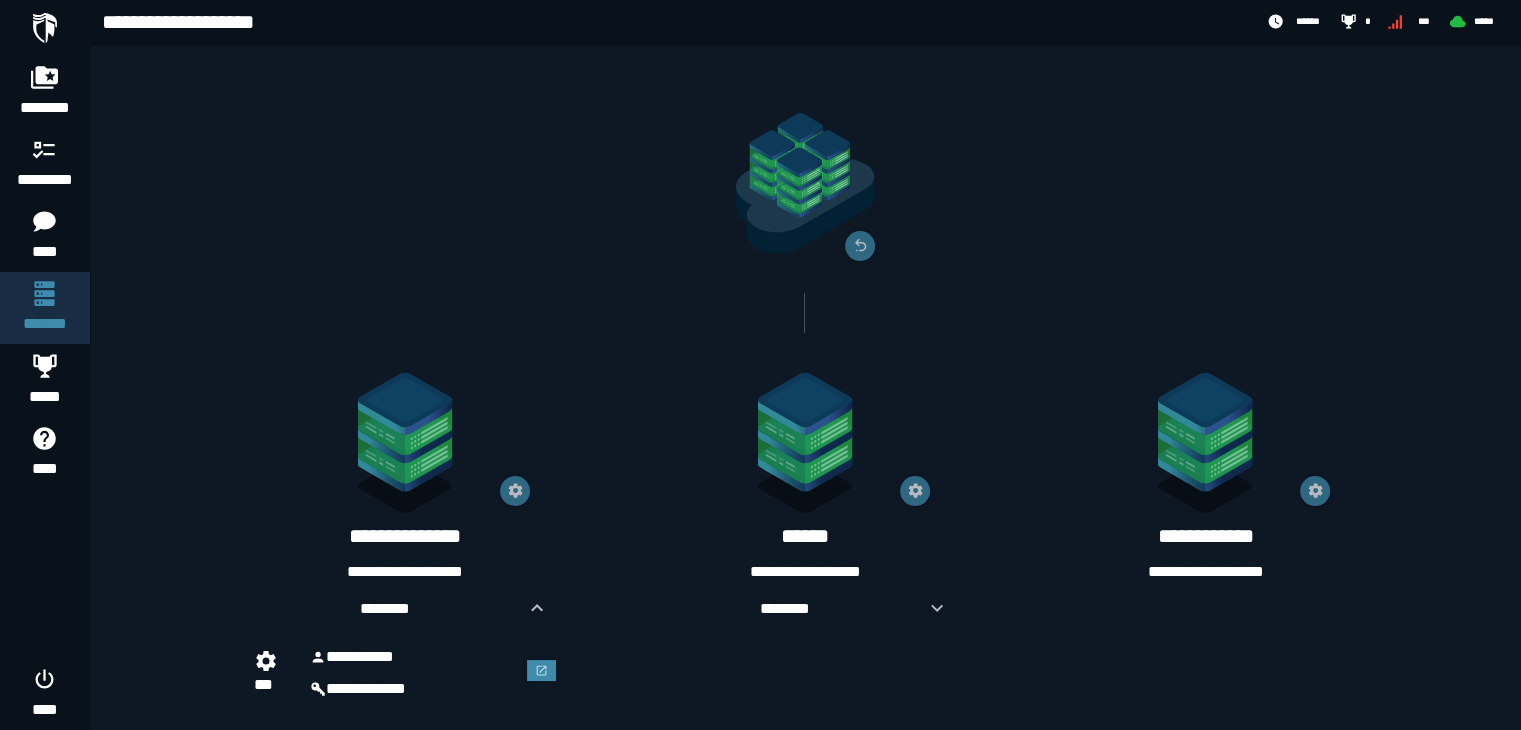 scroll, scrollTop: 163, scrollLeft: 0, axis: vertical 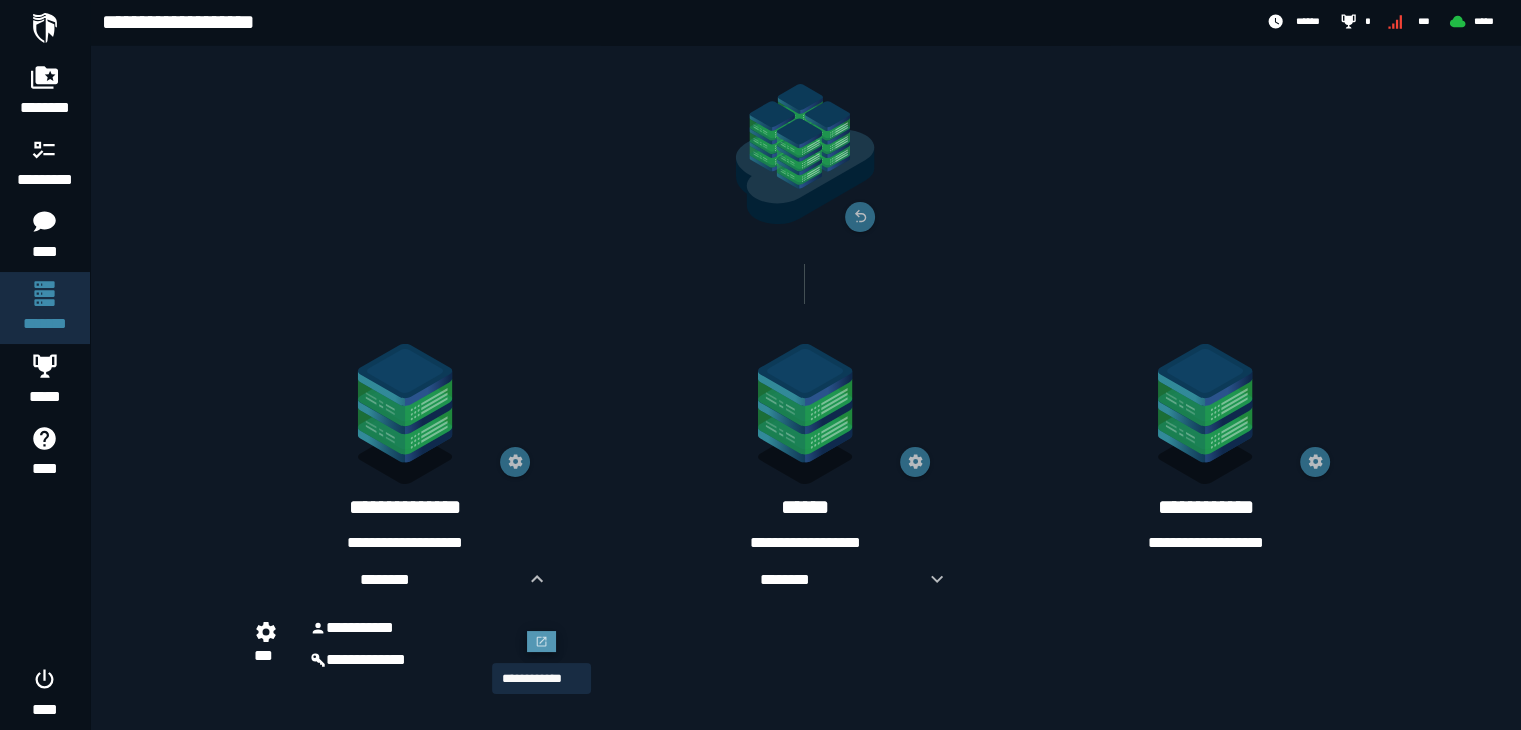click 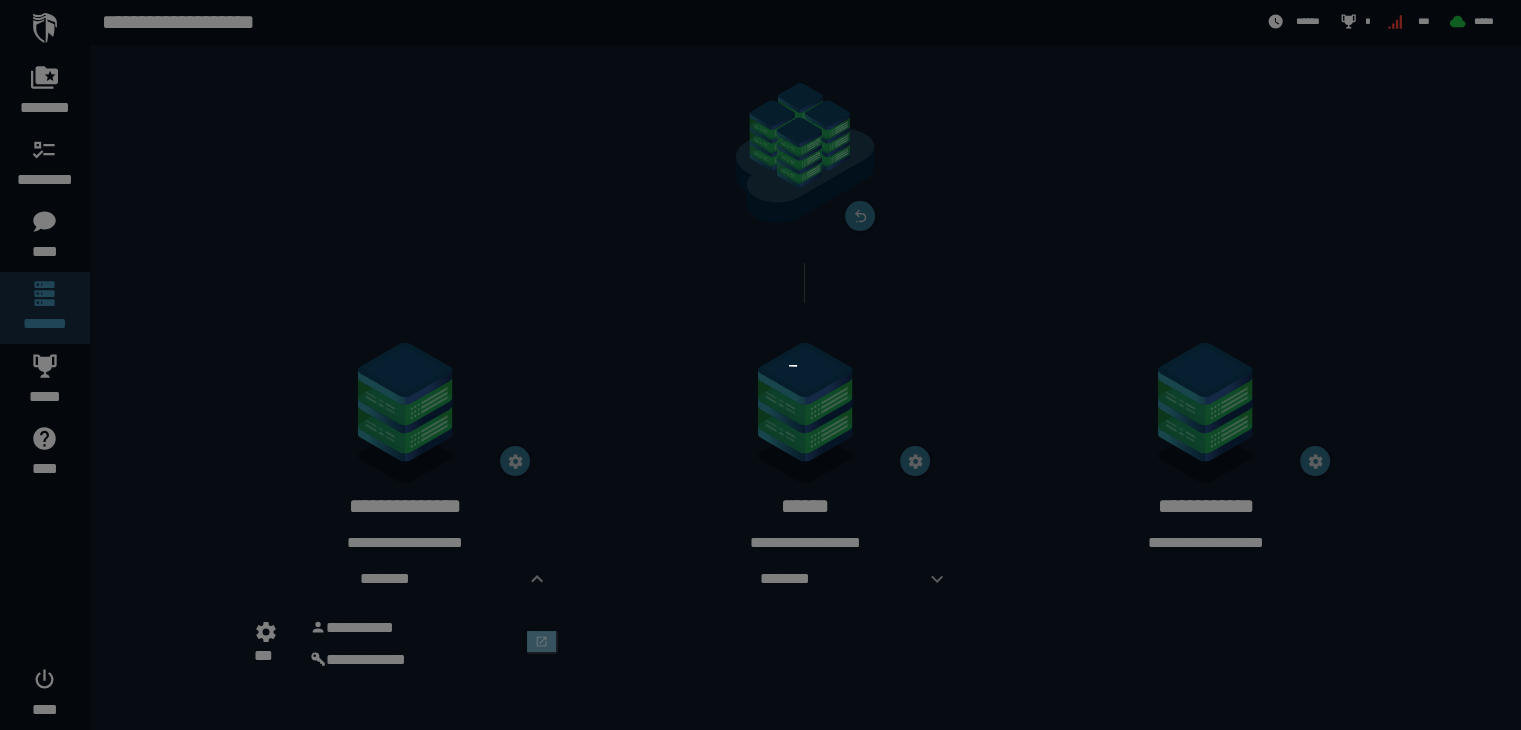 scroll, scrollTop: 0, scrollLeft: 0, axis: both 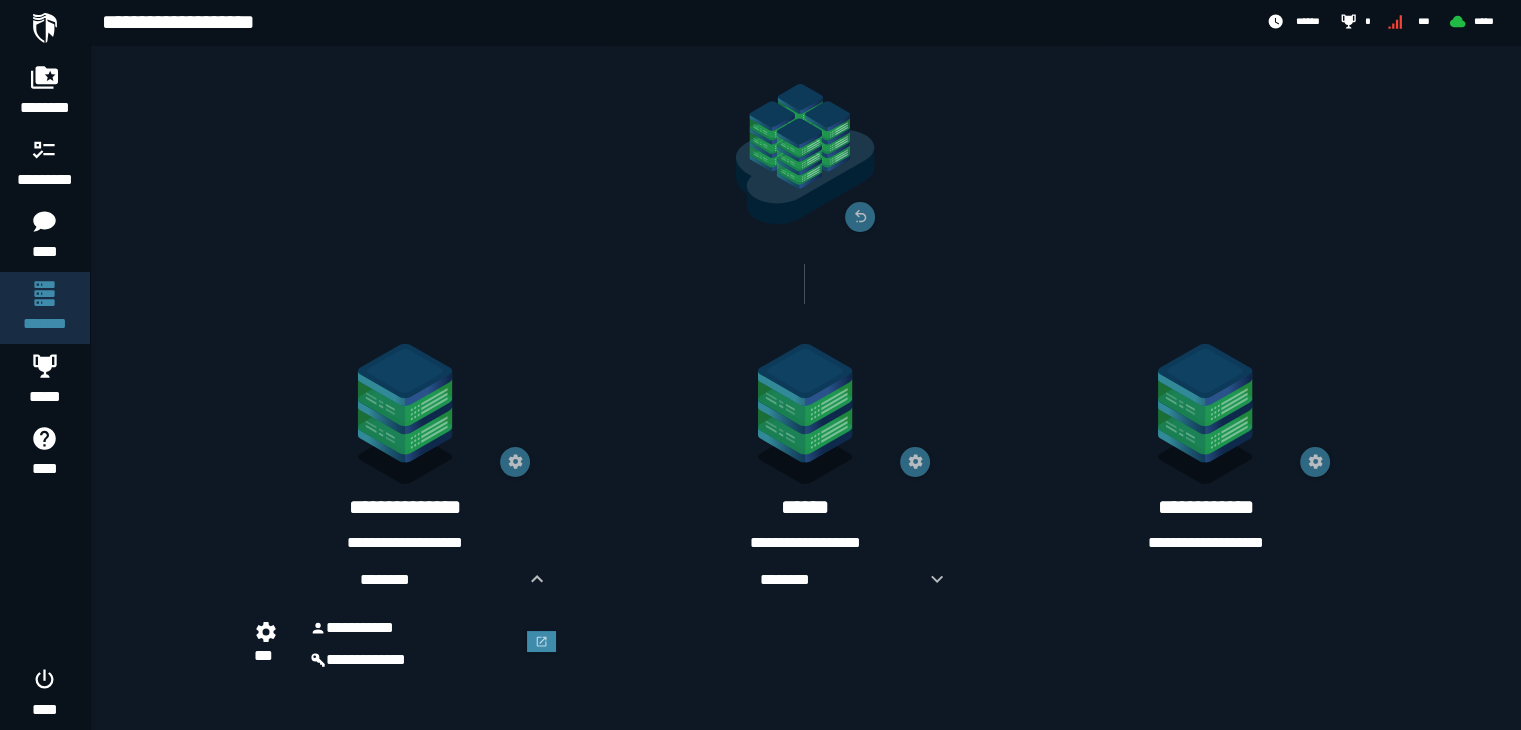 click 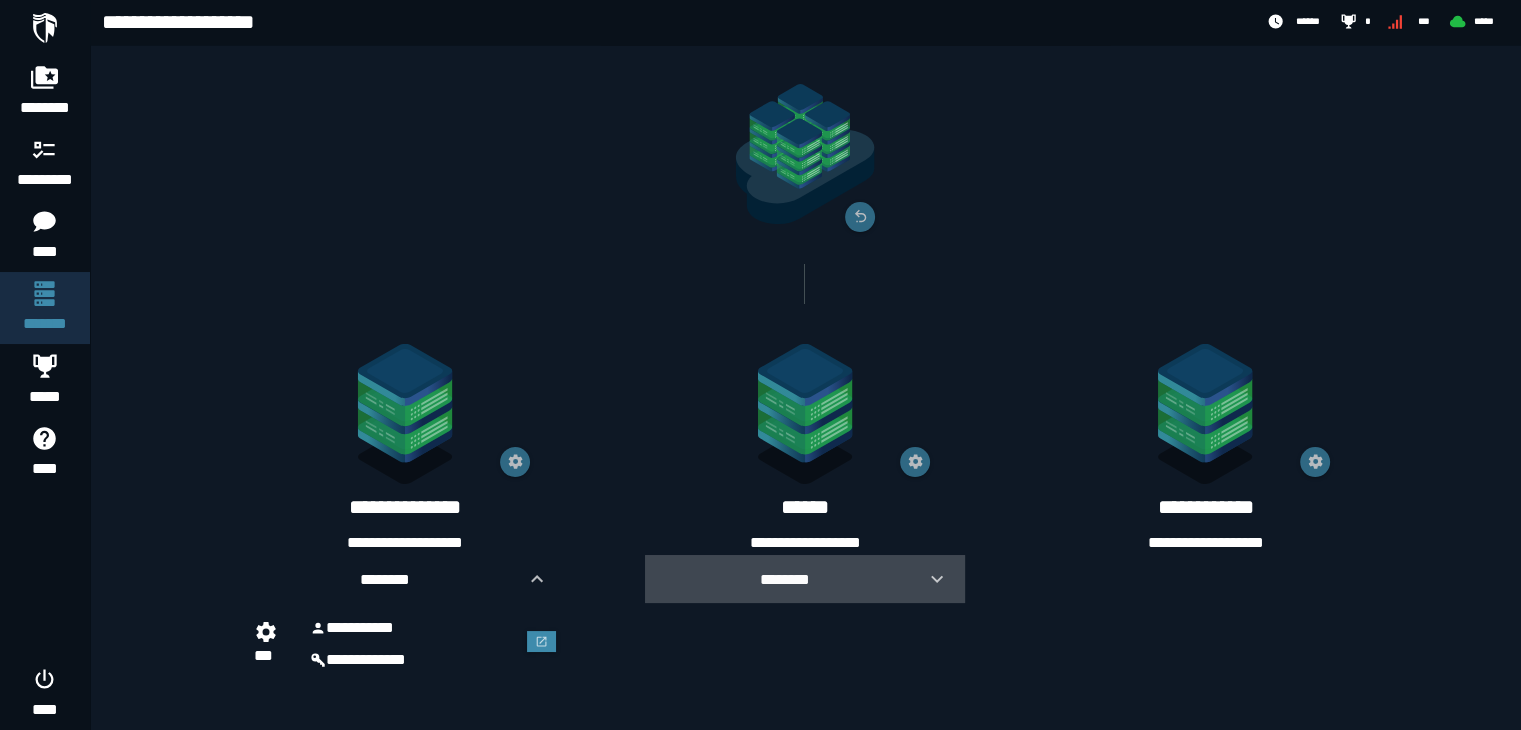 click 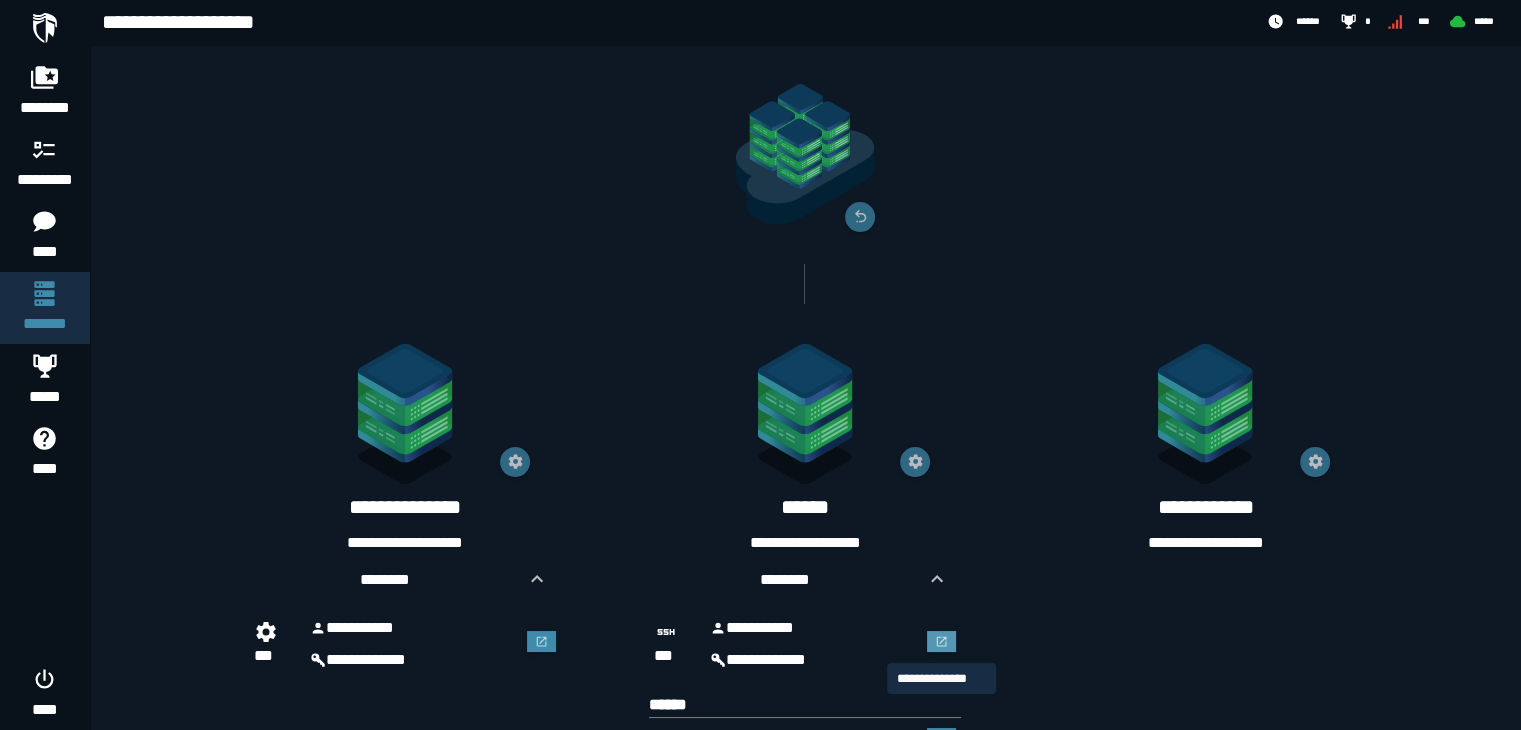 click at bounding box center (942, 642) 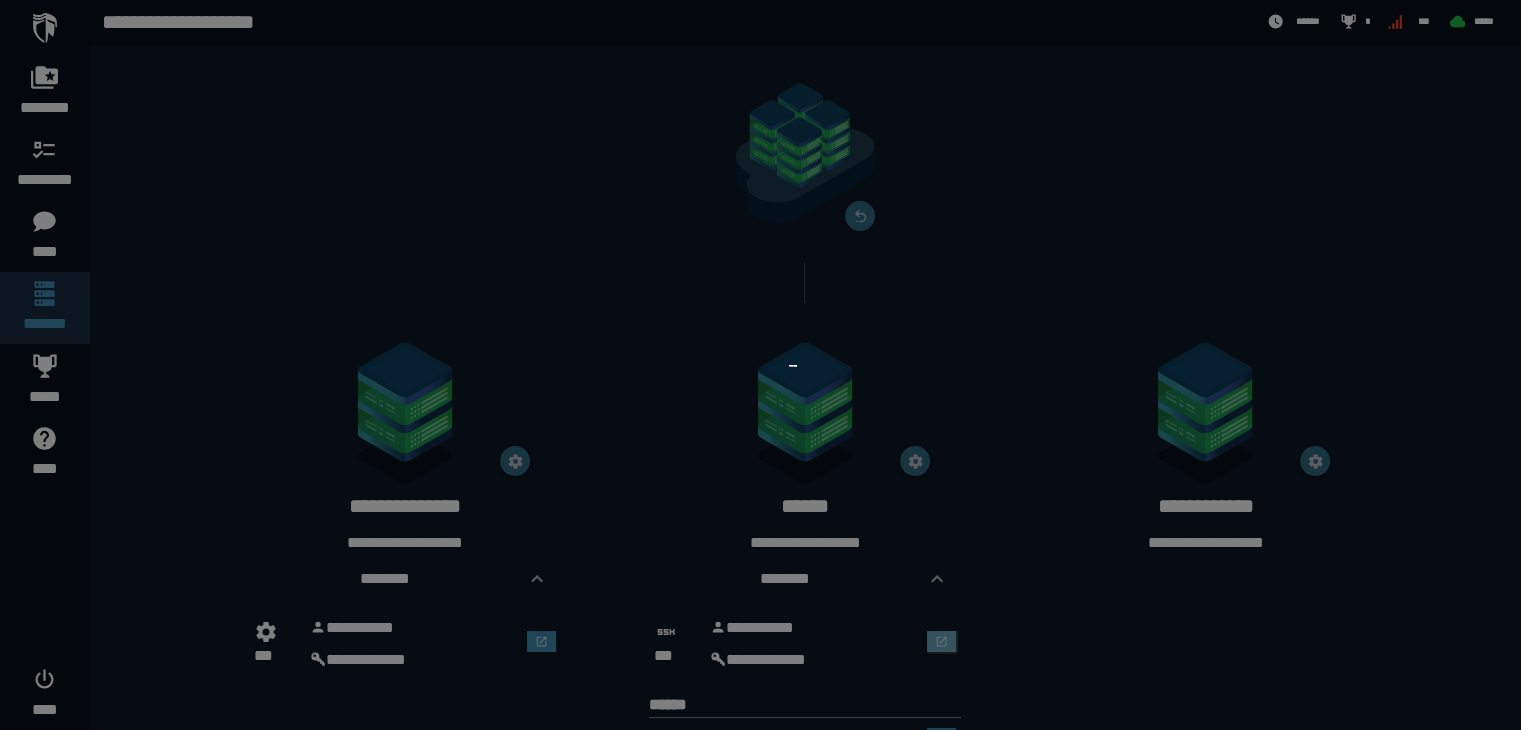 scroll, scrollTop: 0, scrollLeft: 0, axis: both 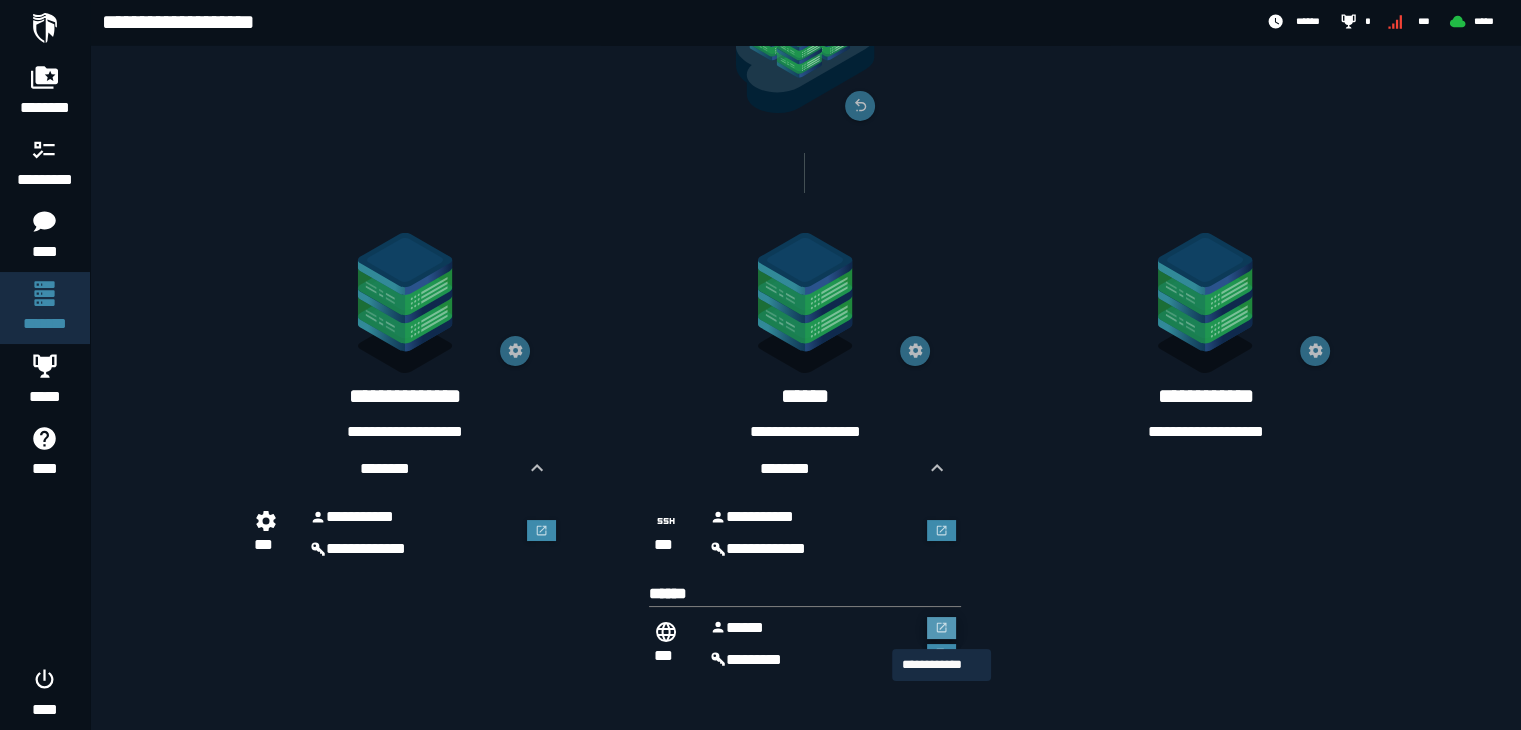 click 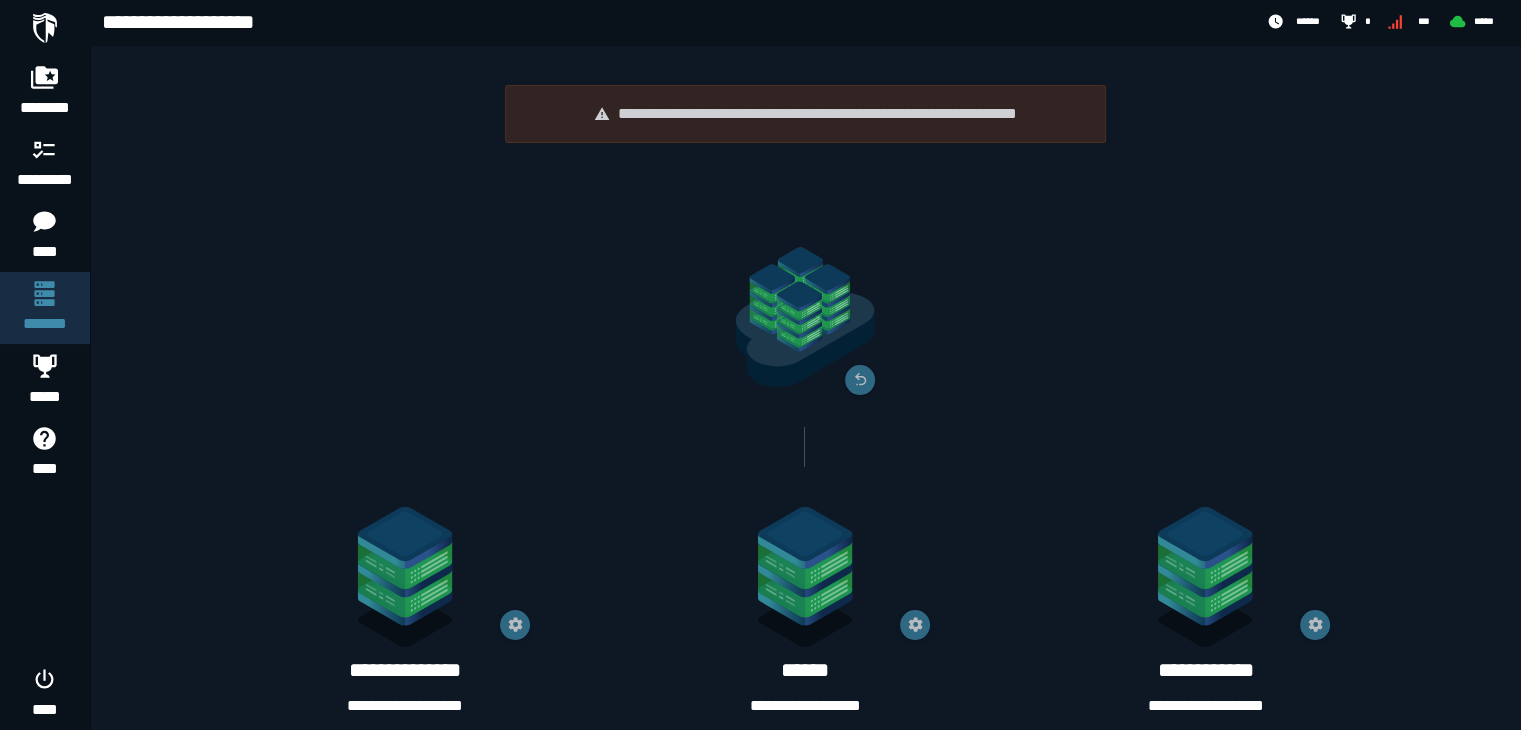 scroll, scrollTop: 274, scrollLeft: 0, axis: vertical 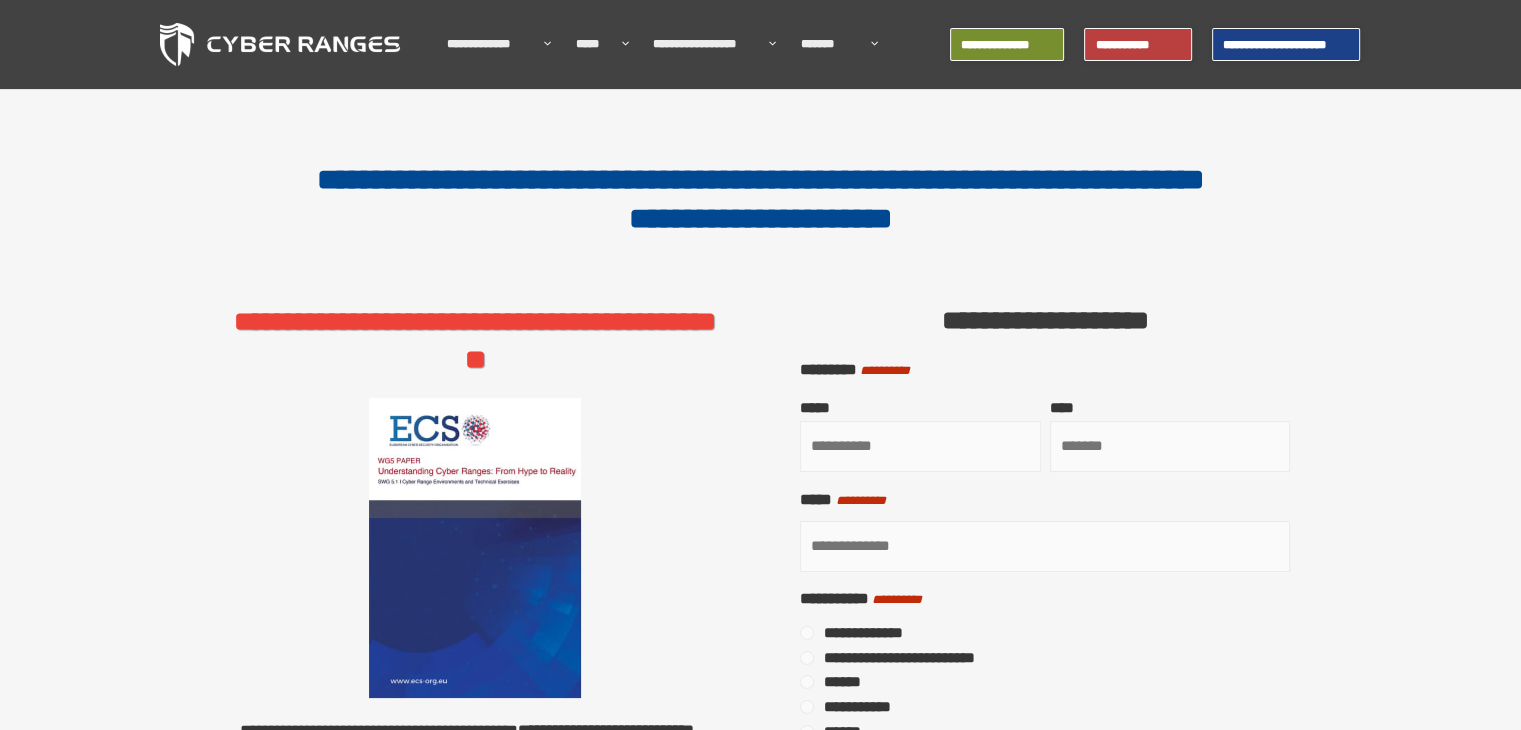 click at bounding box center [280, 44] 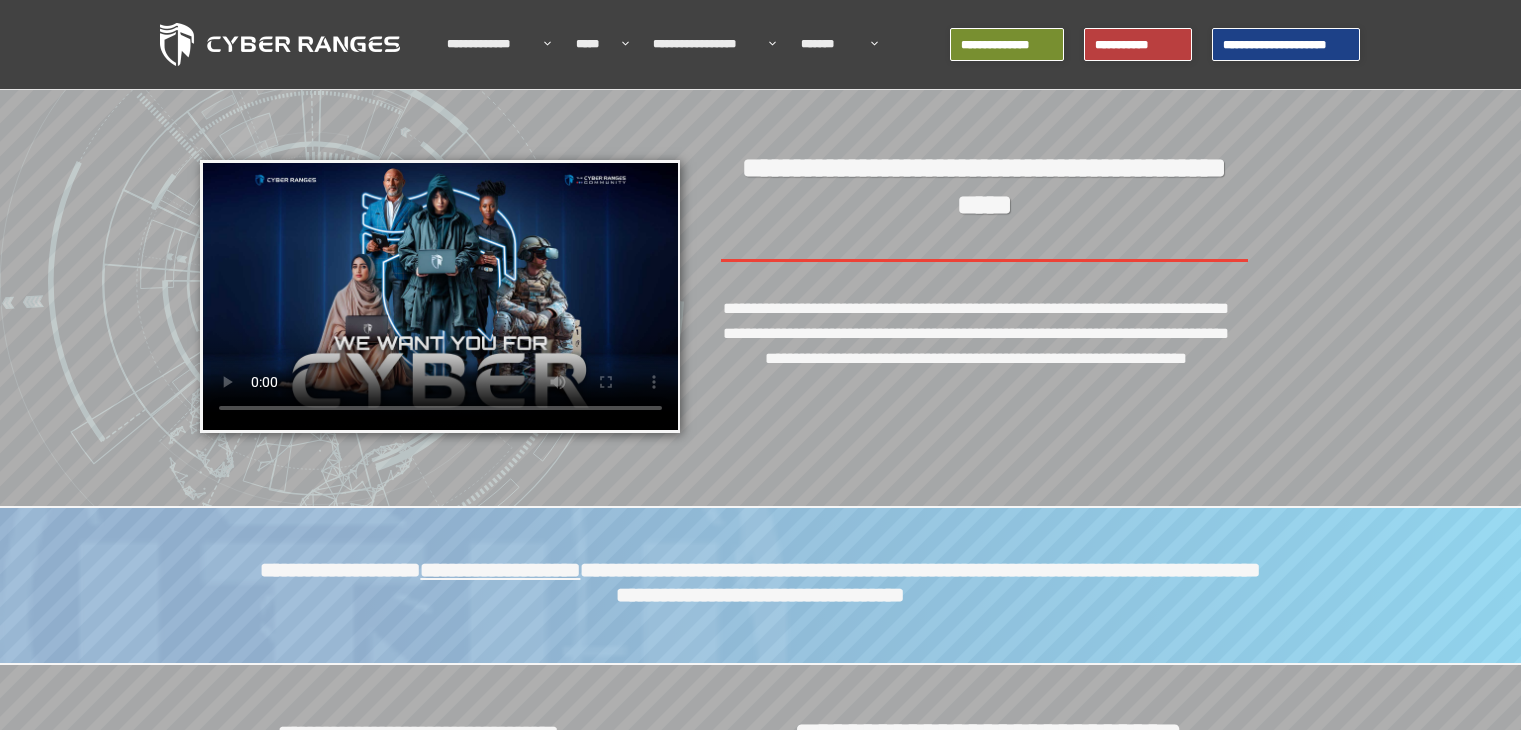 scroll, scrollTop: 0, scrollLeft: 0, axis: both 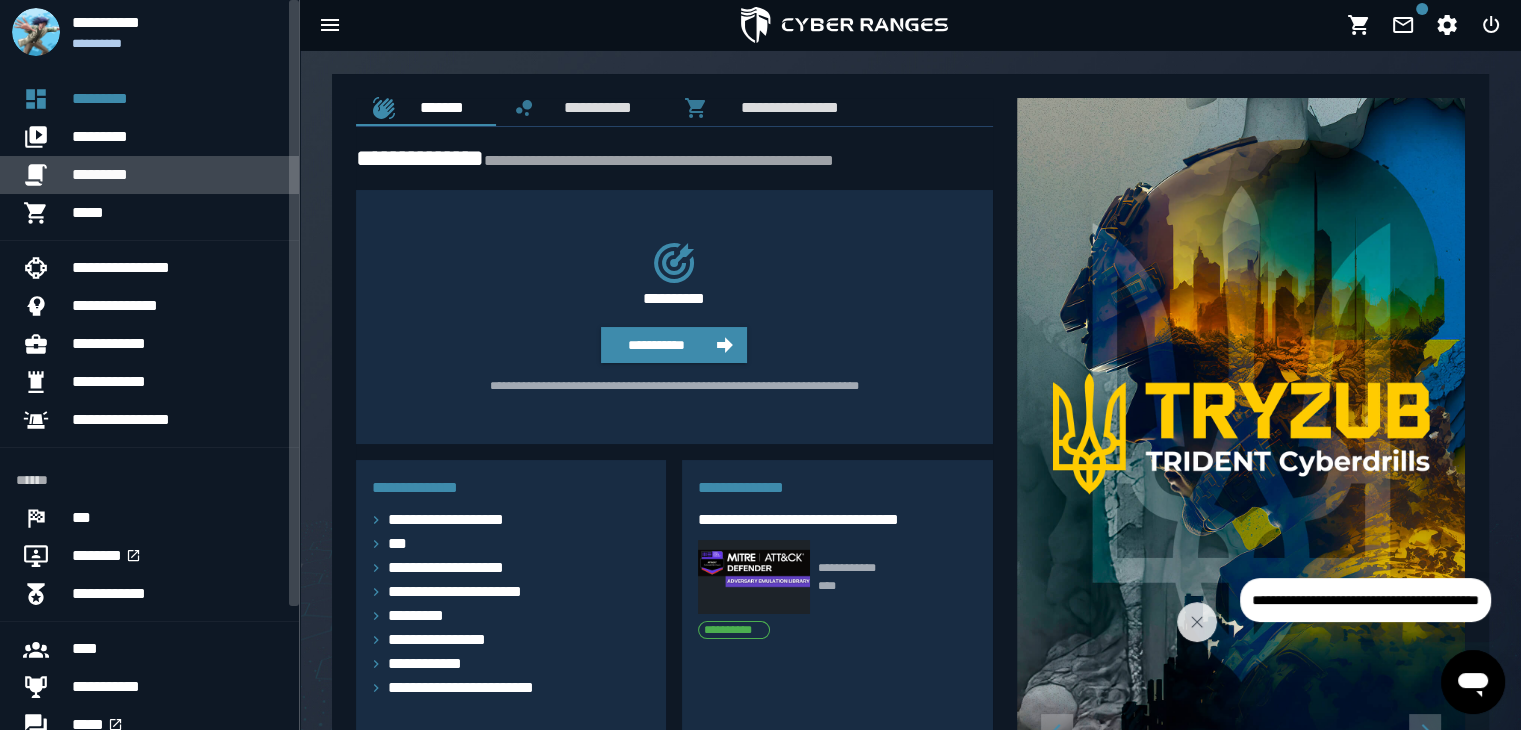 click on "*********" at bounding box center (177, 175) 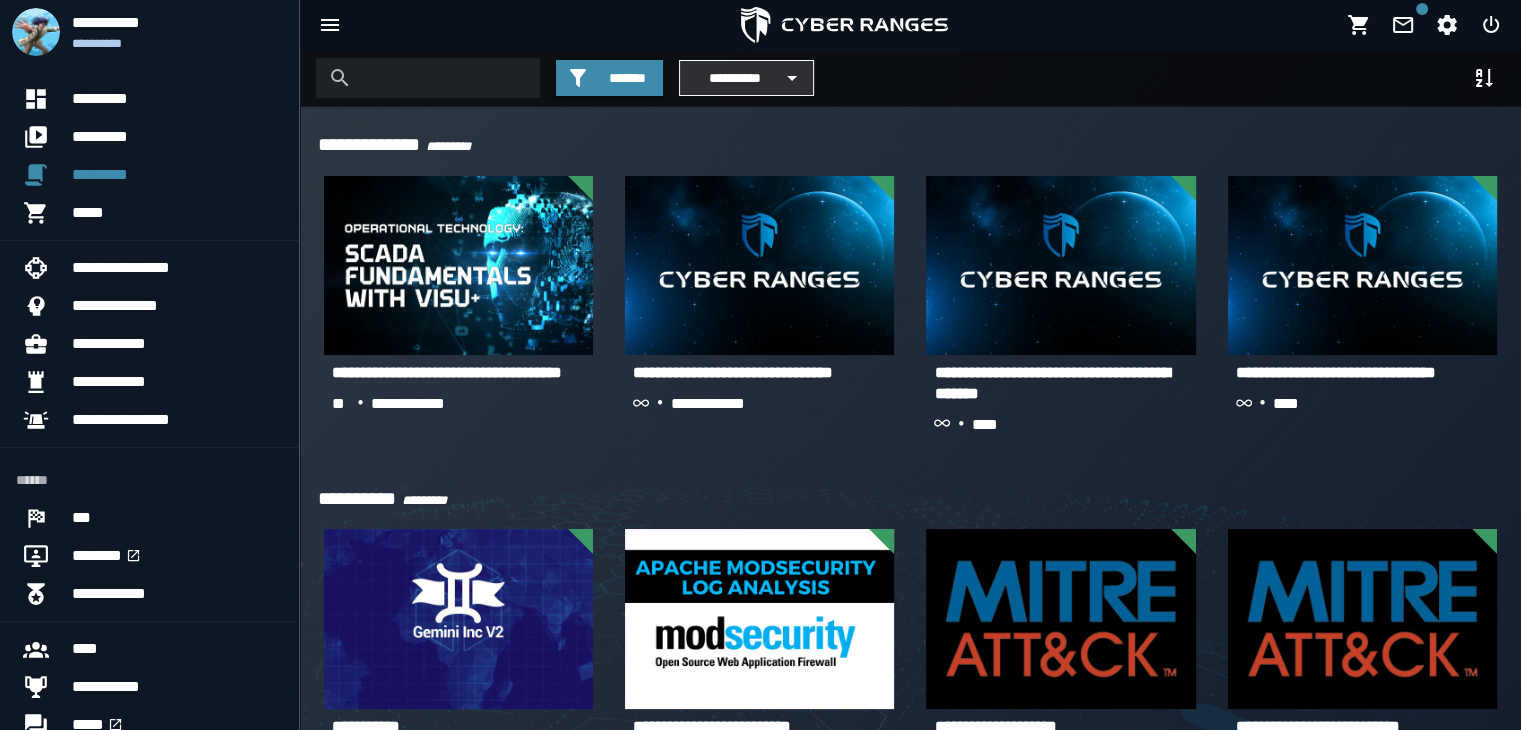 click on "**********" at bounding box center (734, 78) 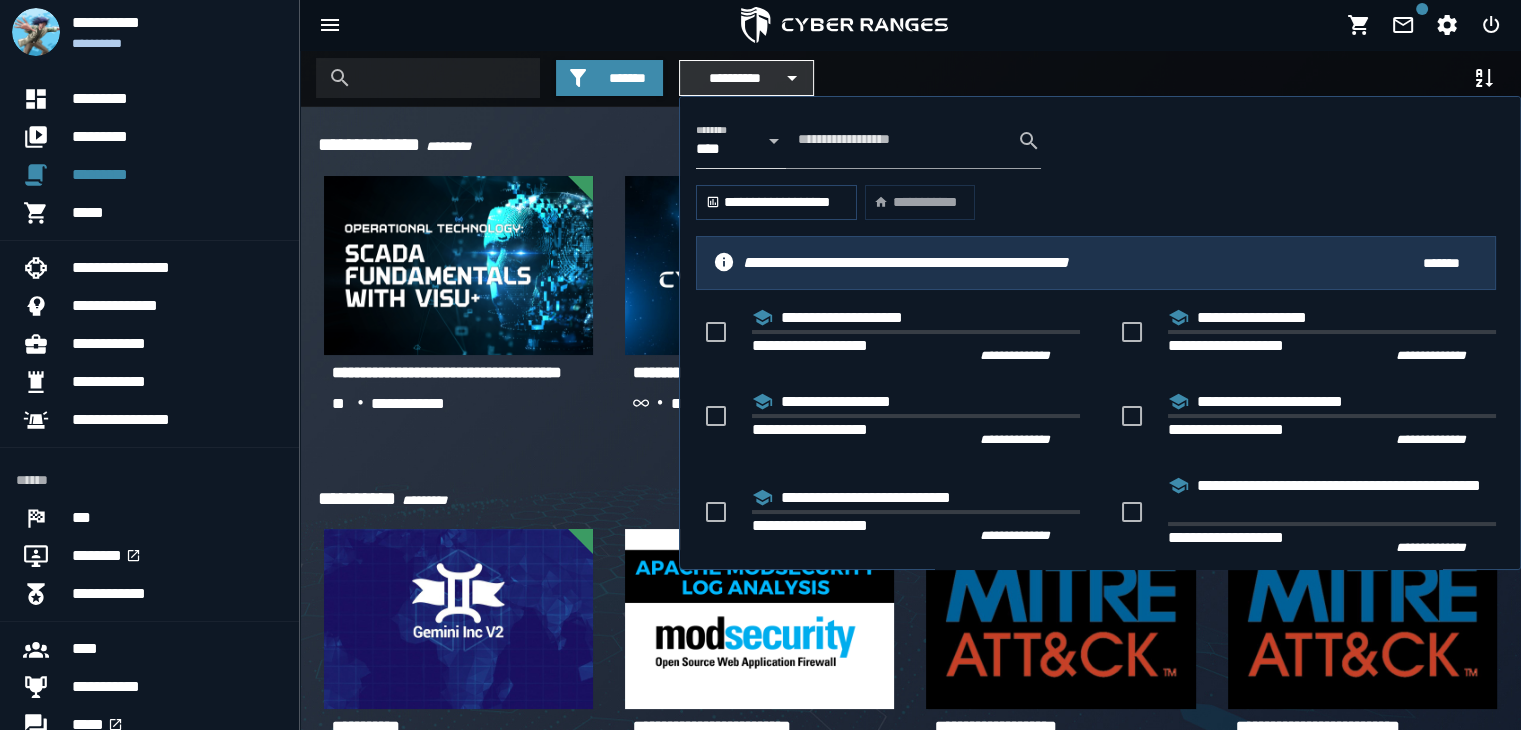 click on "**********" at bounding box center (734, 78) 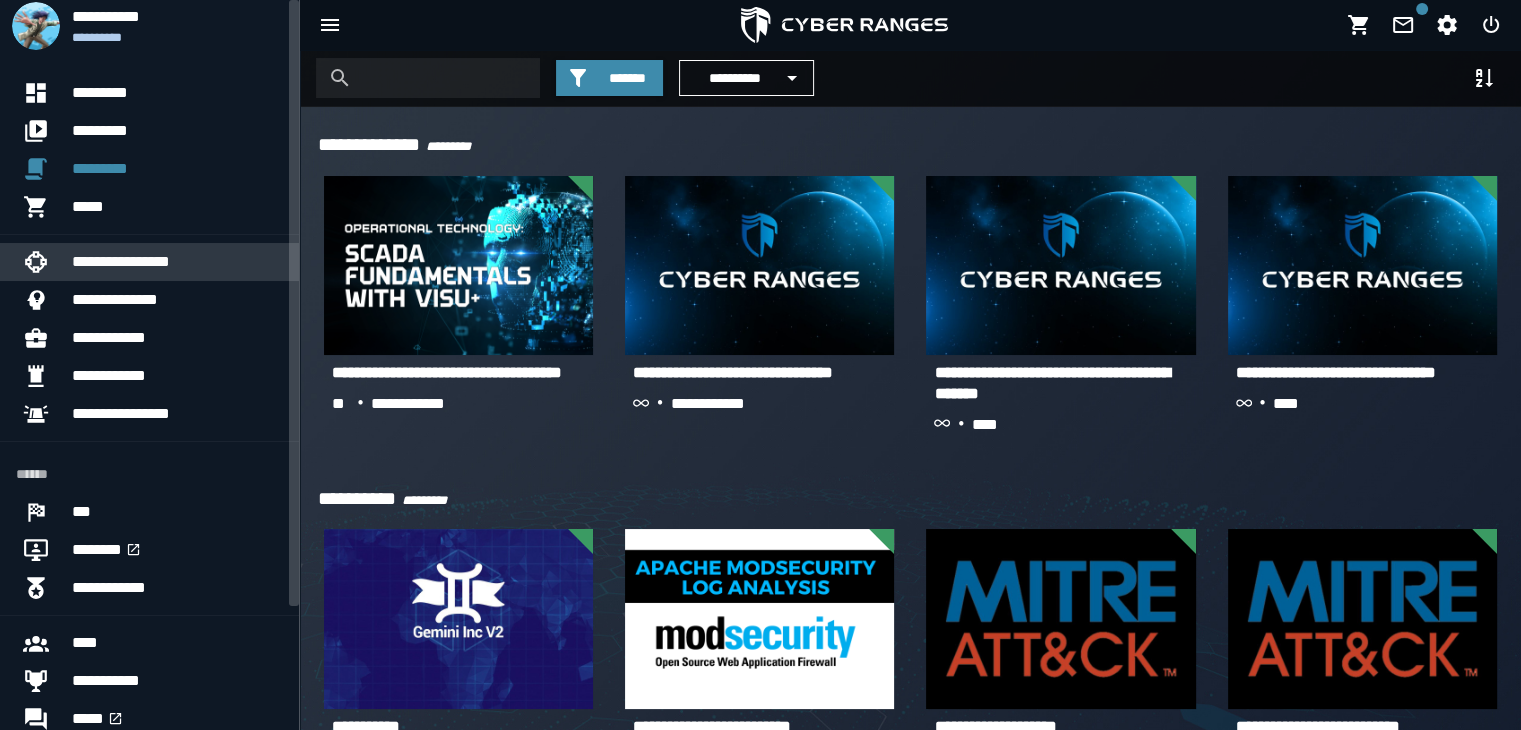 scroll, scrollTop: 0, scrollLeft: 0, axis: both 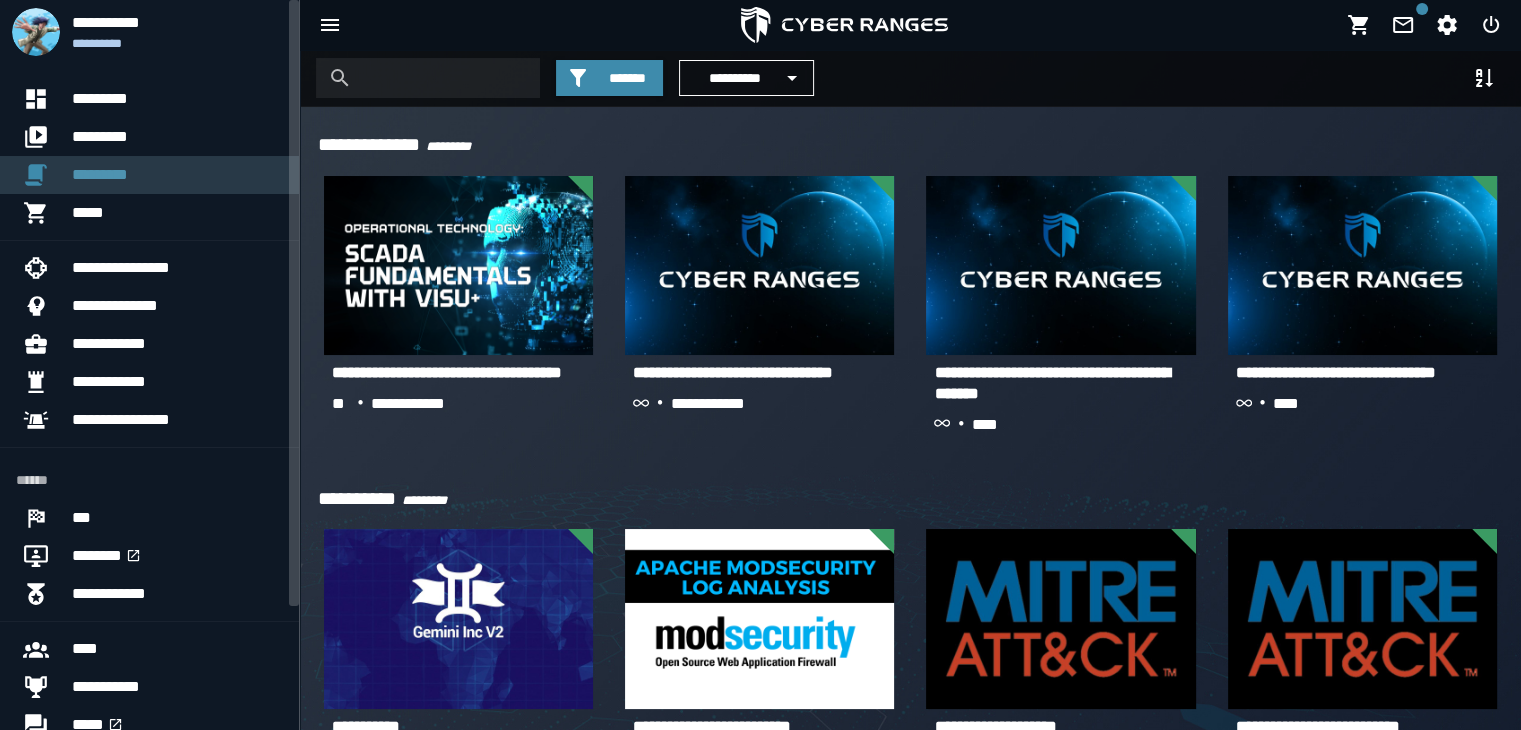 click on "*********" at bounding box center (177, 175) 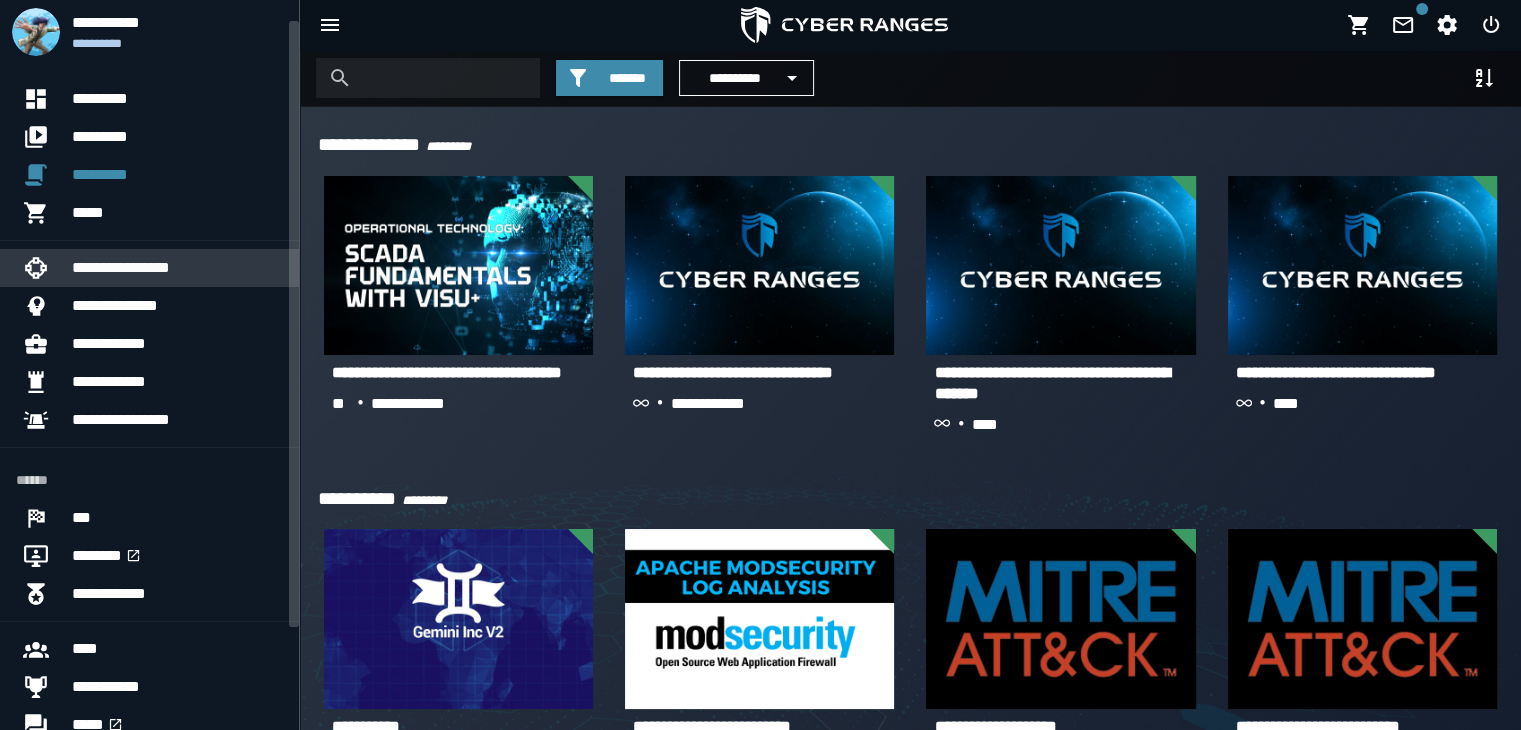 scroll, scrollTop: 149, scrollLeft: 0, axis: vertical 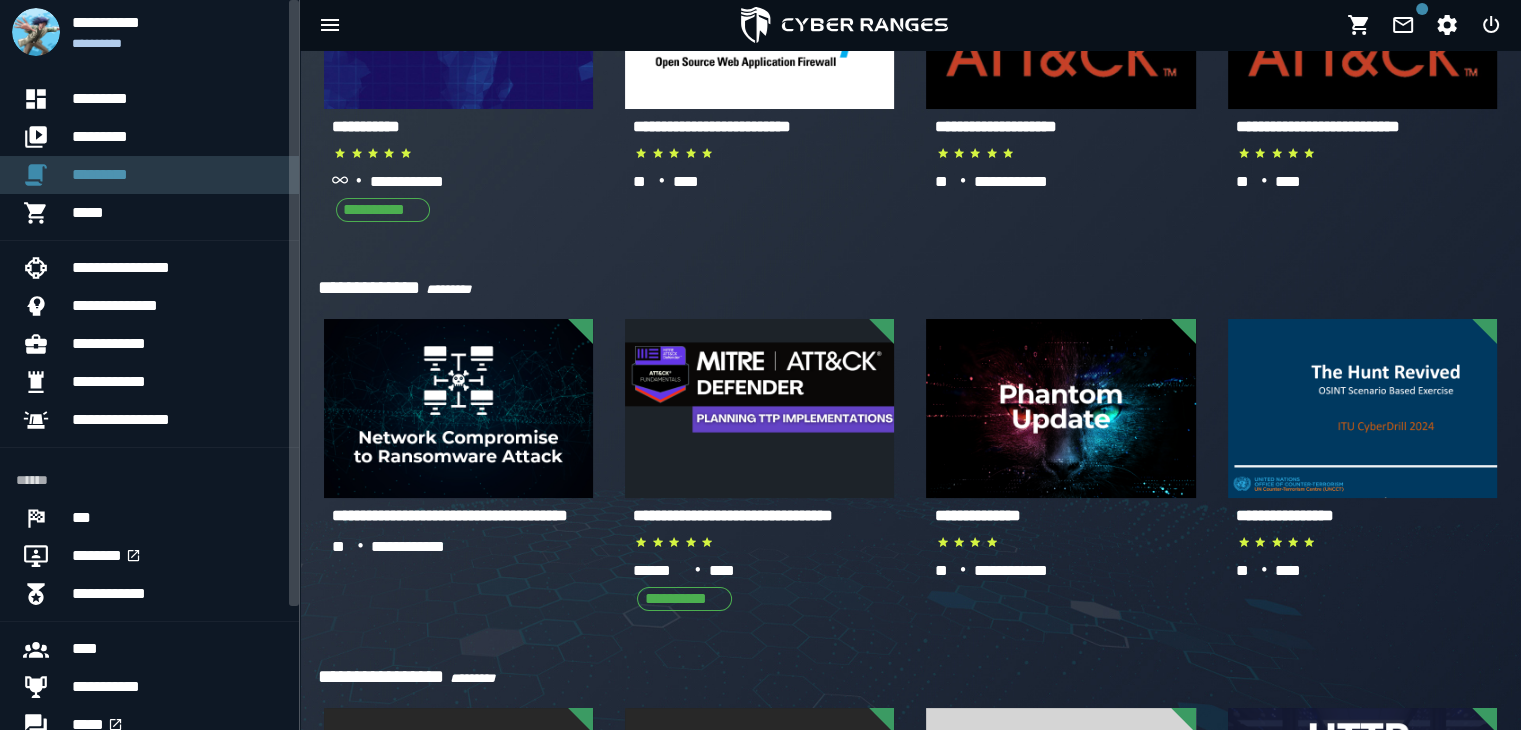 click on "*********" at bounding box center (177, 175) 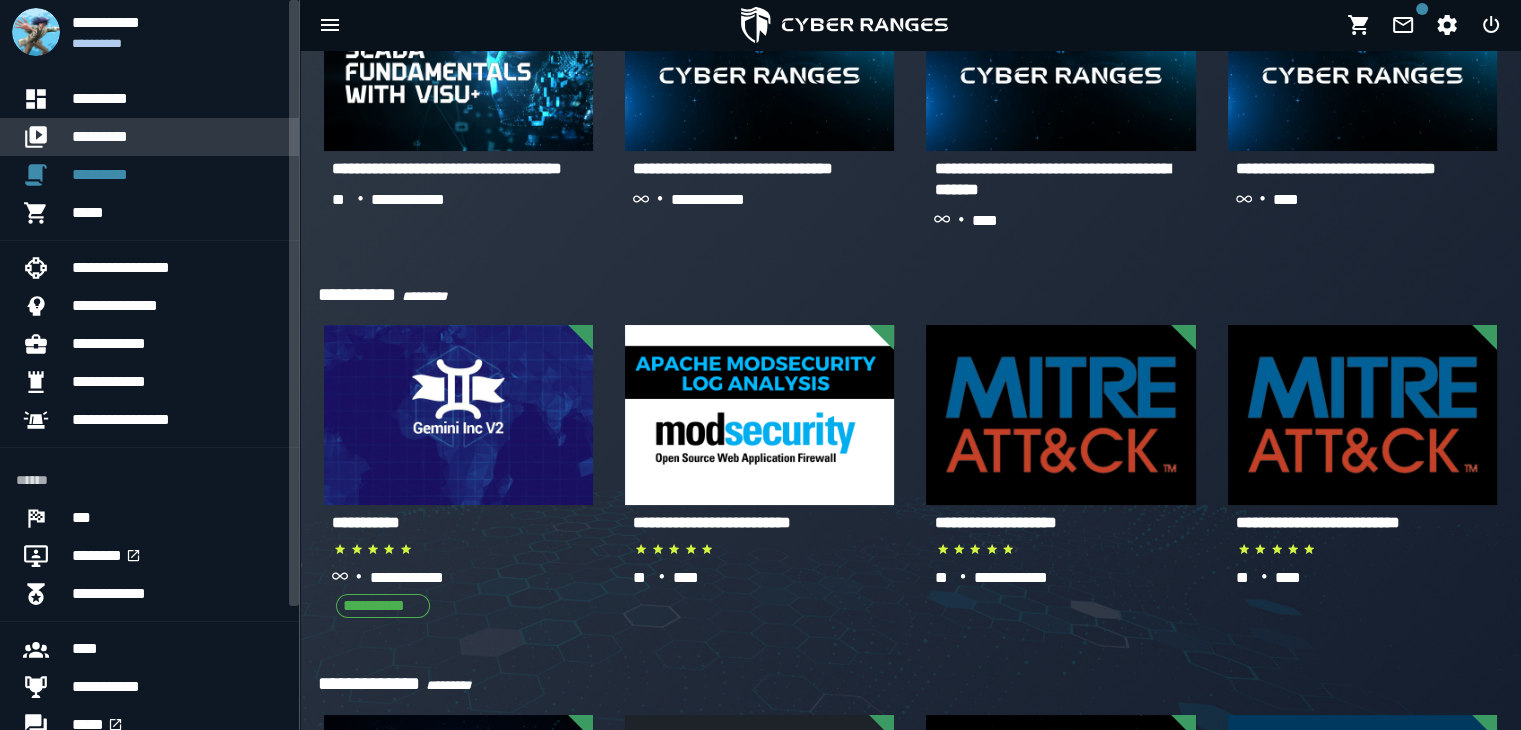 scroll, scrollTop: 200, scrollLeft: 0, axis: vertical 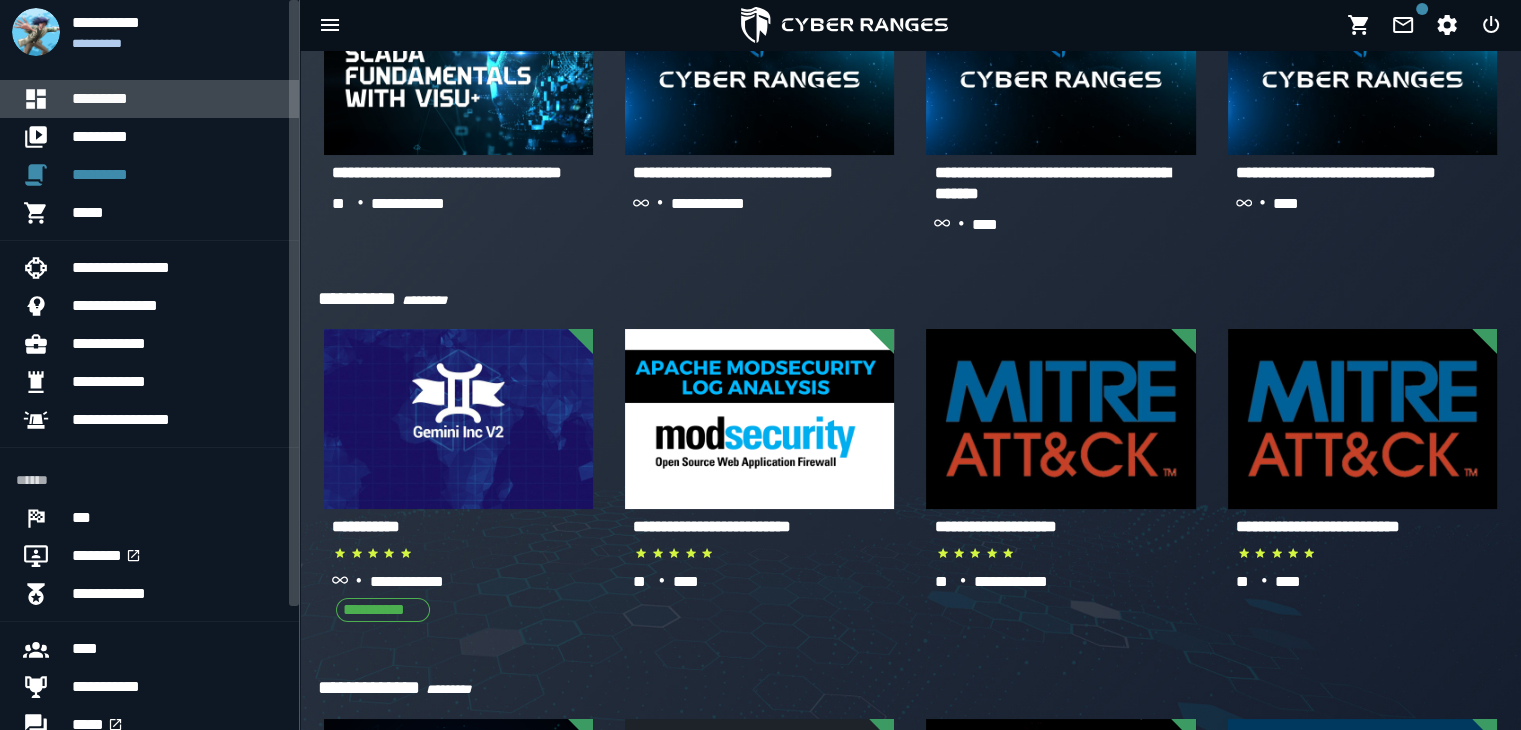 click on "*********" at bounding box center (177, 99) 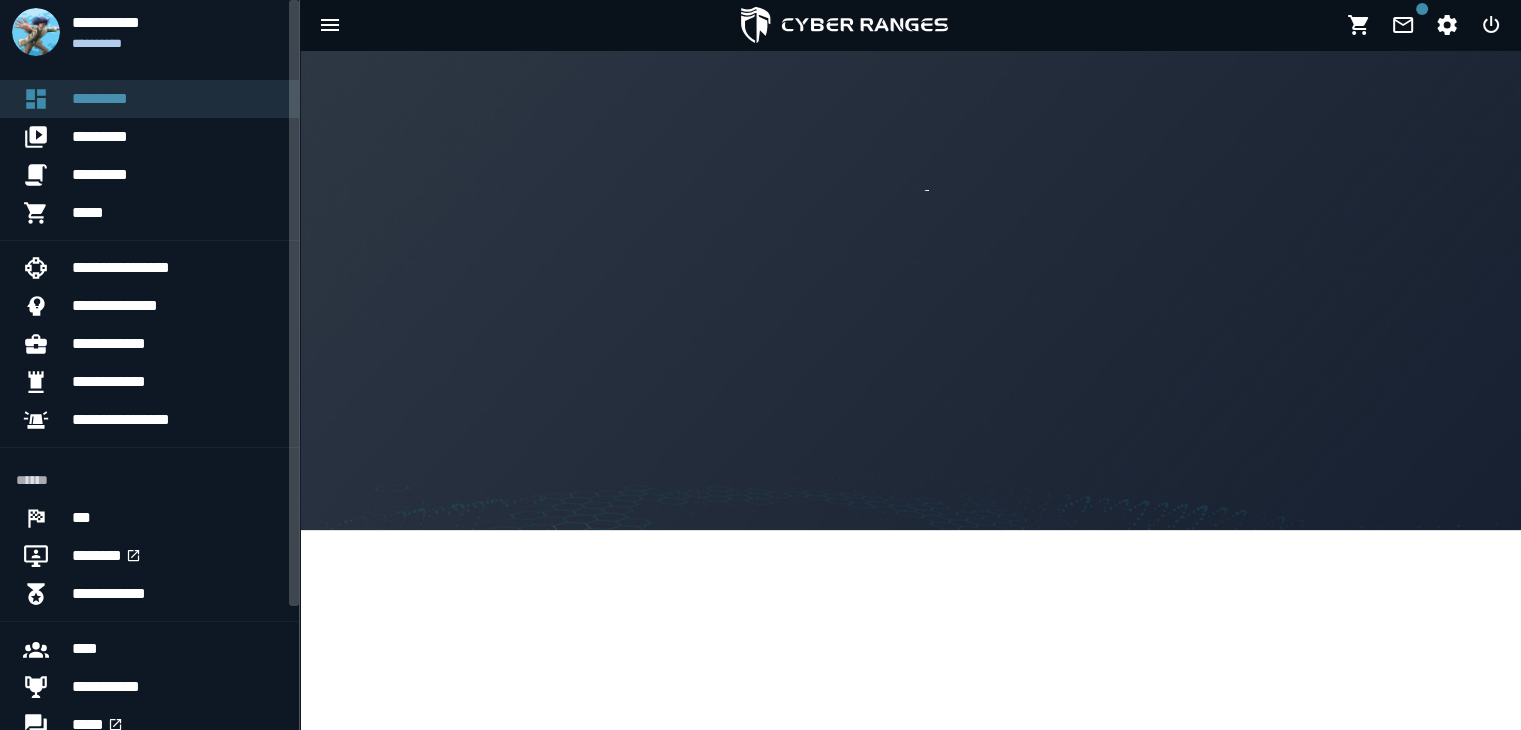 scroll, scrollTop: 0, scrollLeft: 0, axis: both 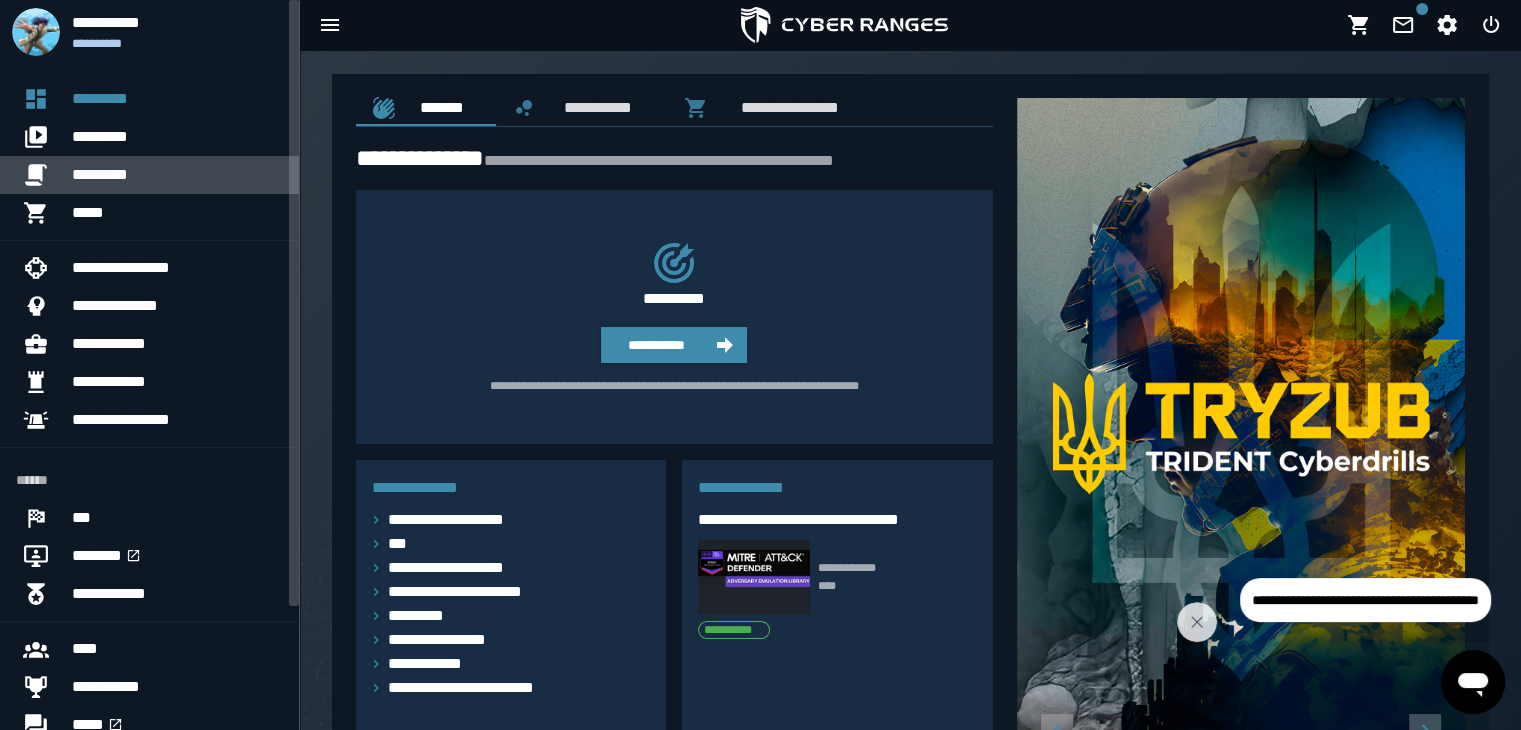 click on "*********" at bounding box center (177, 175) 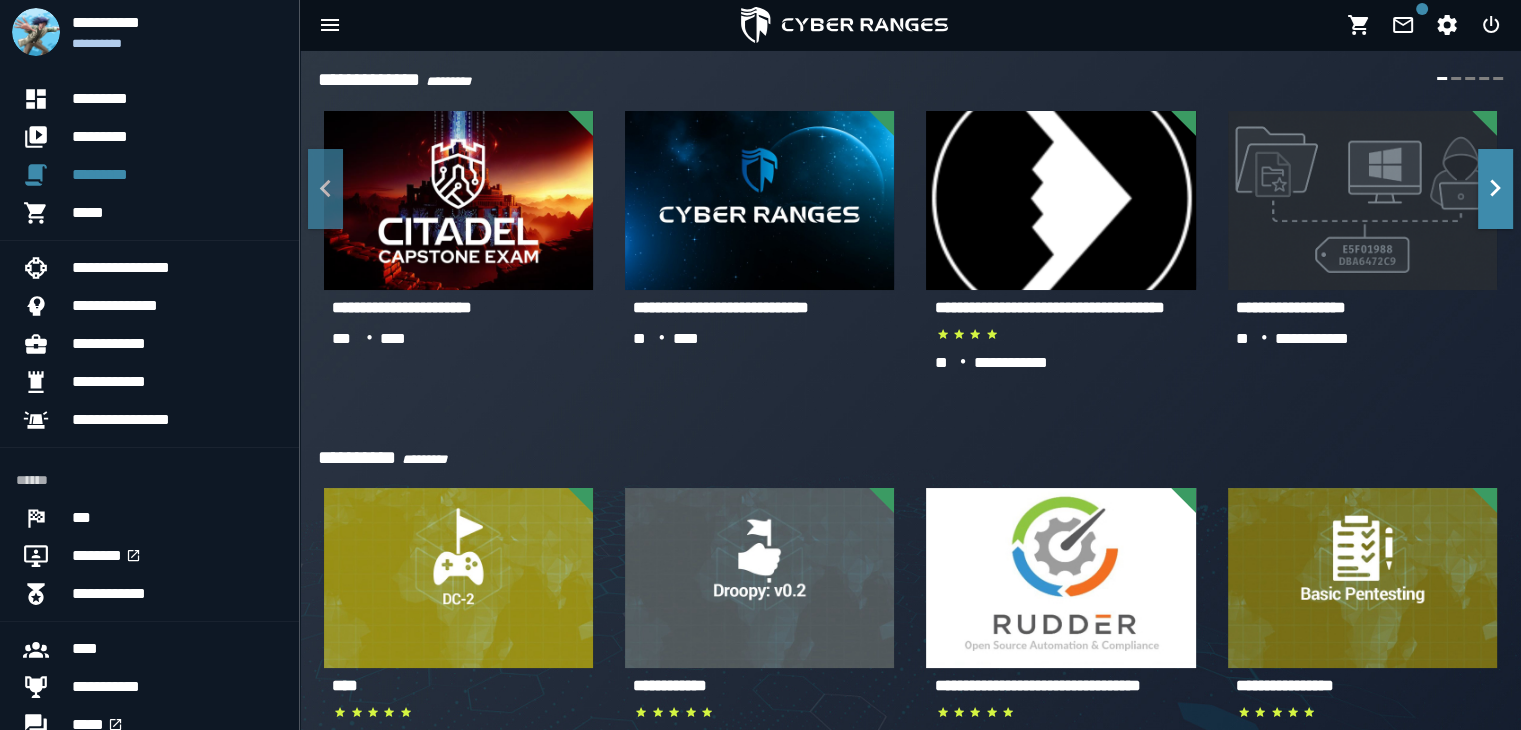 scroll, scrollTop: 100, scrollLeft: 0, axis: vertical 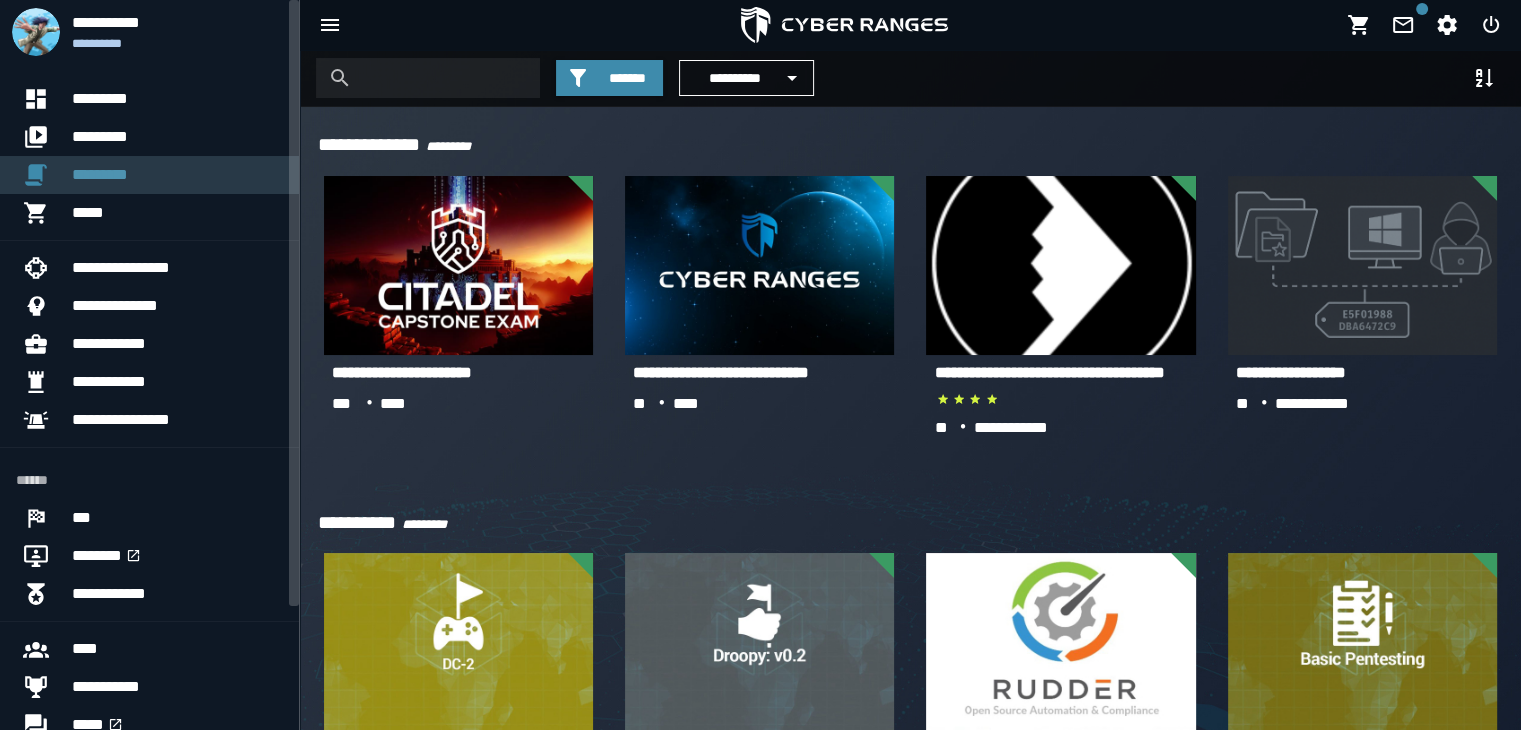 click on "*********" at bounding box center (177, 175) 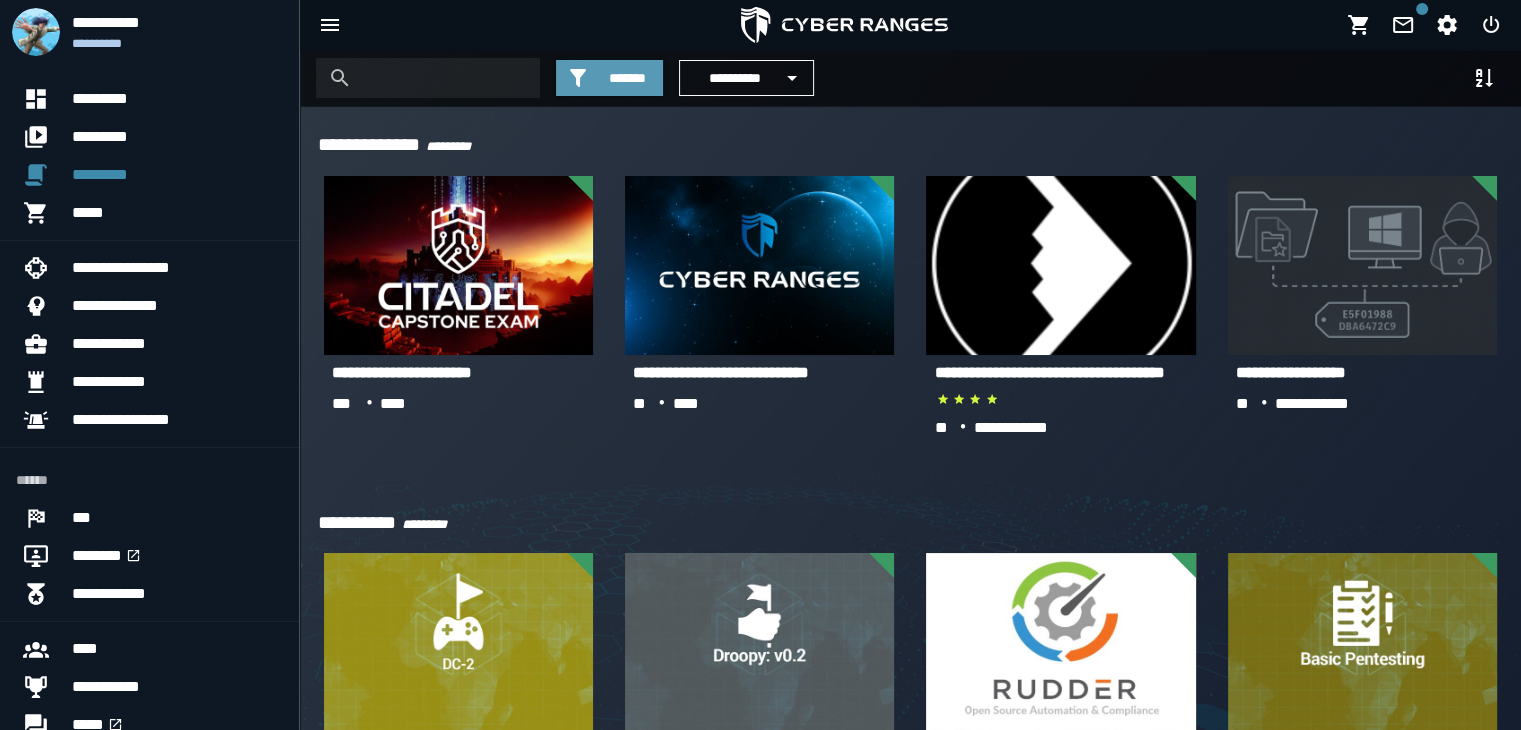 click on "*******" at bounding box center (627, 78) 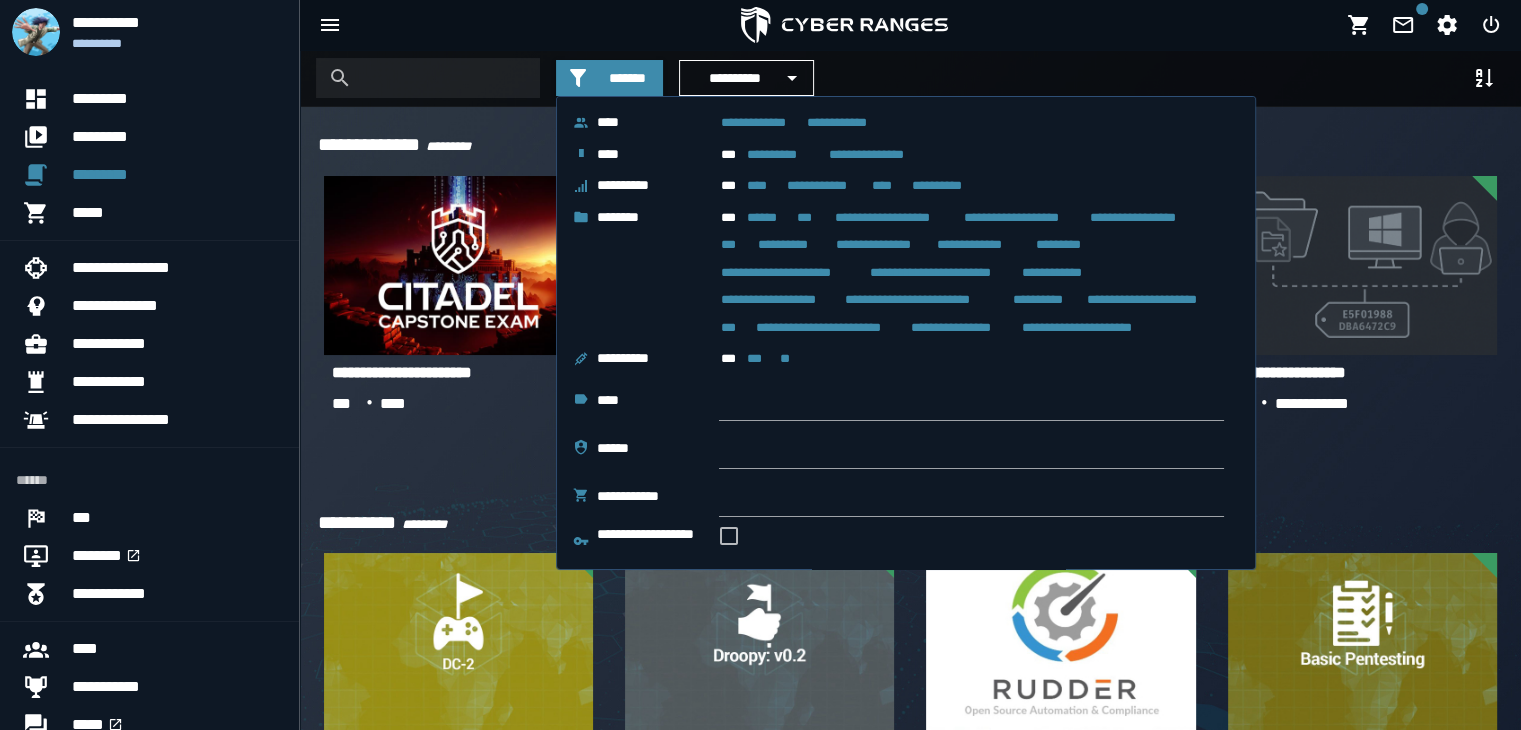 click on "**********" at bounding box center [910, 78] 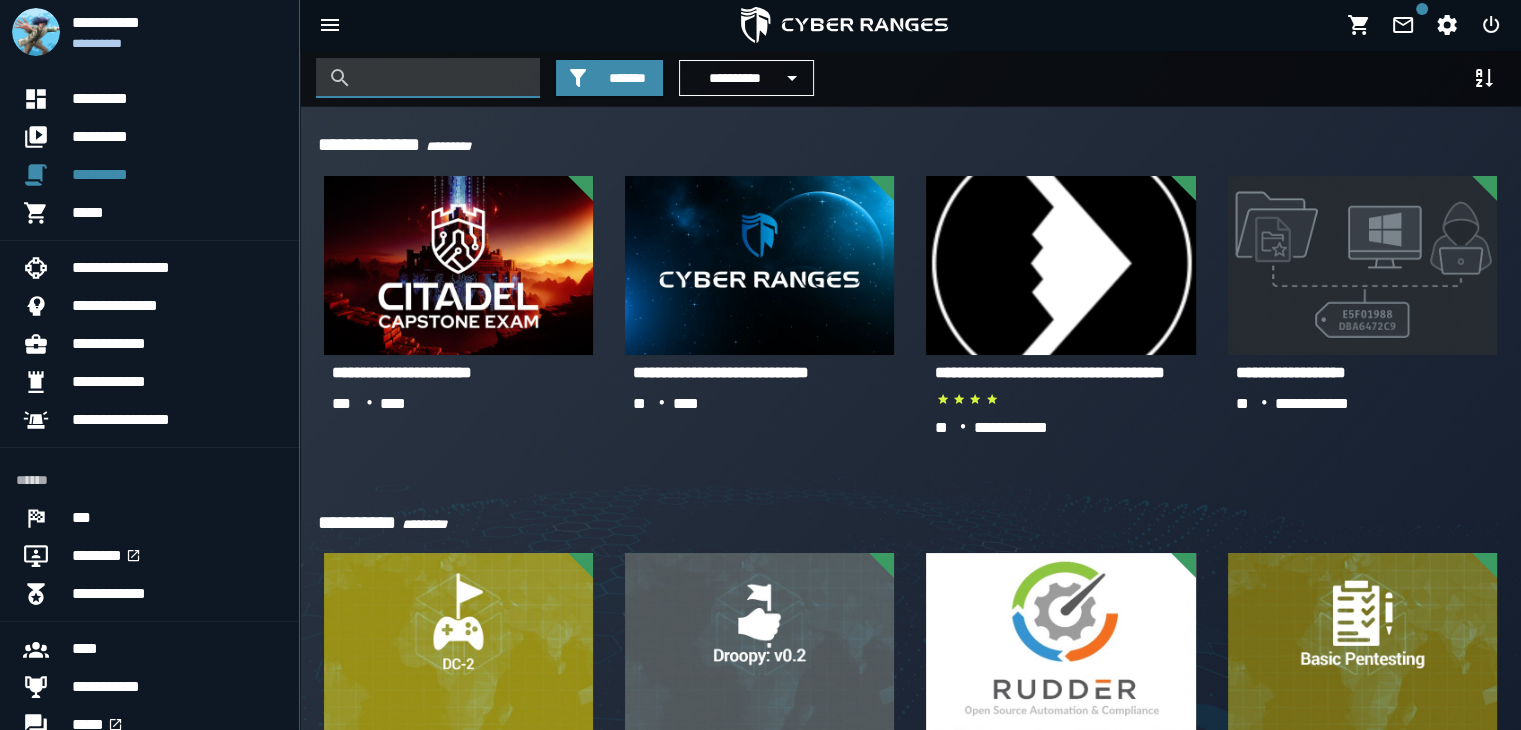 click at bounding box center (443, 78) 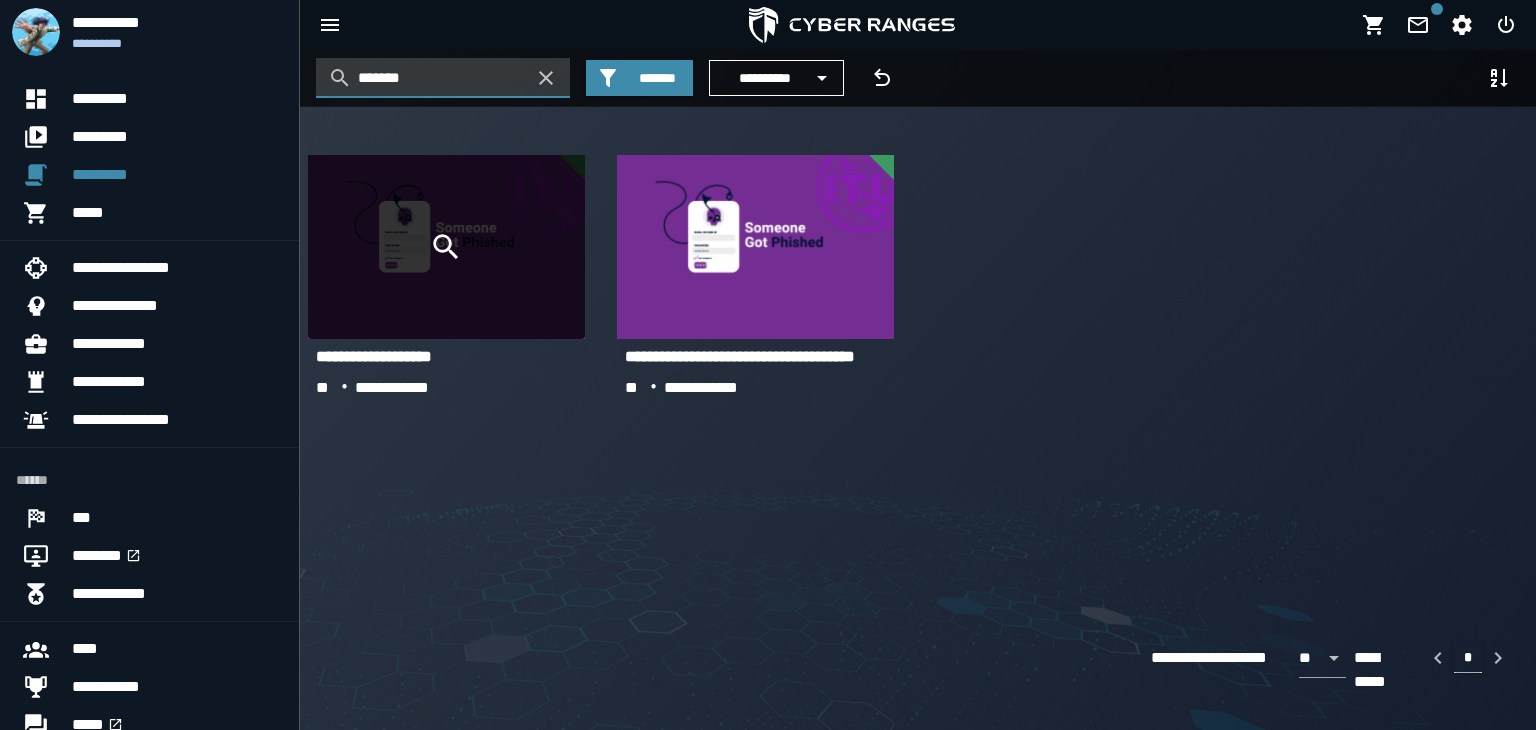 type on "*******" 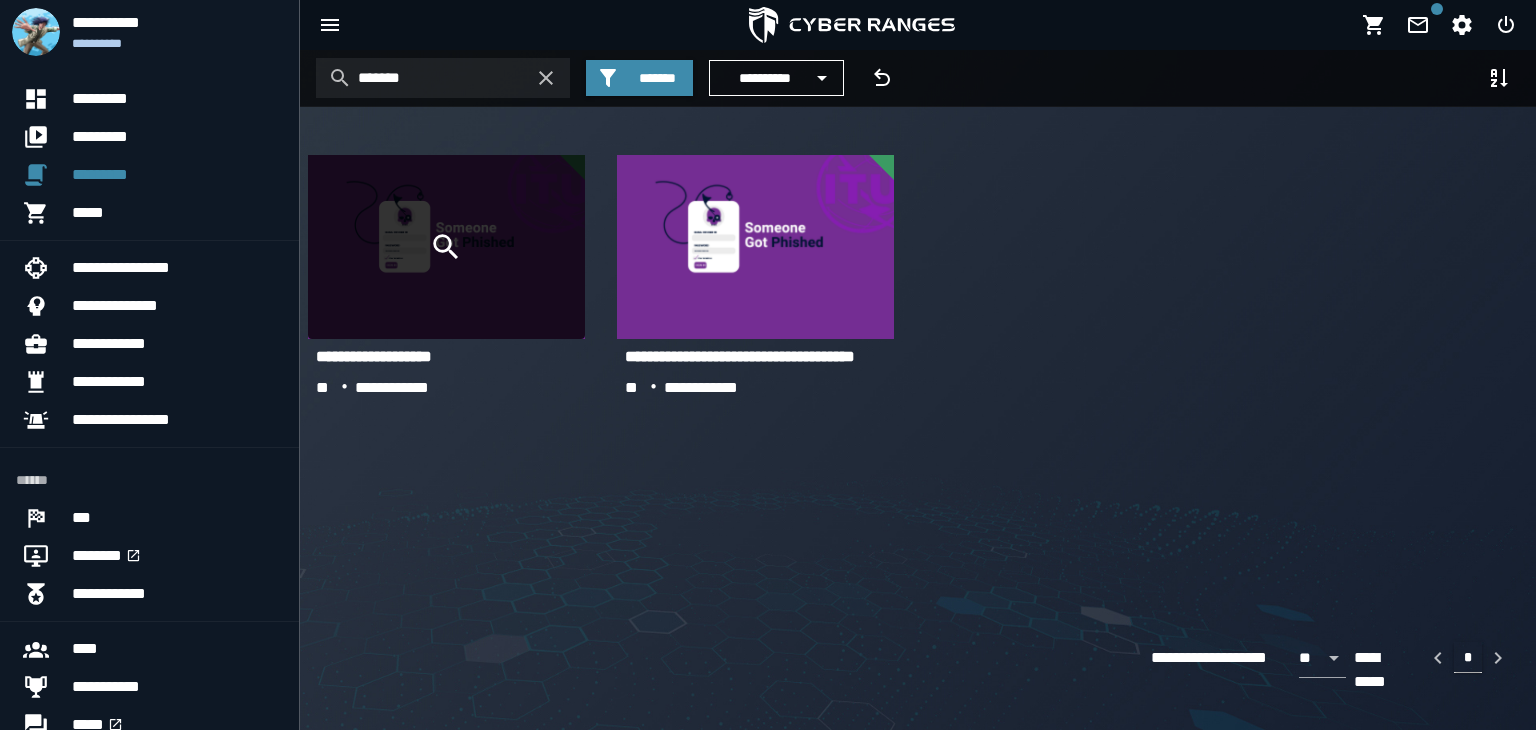 click 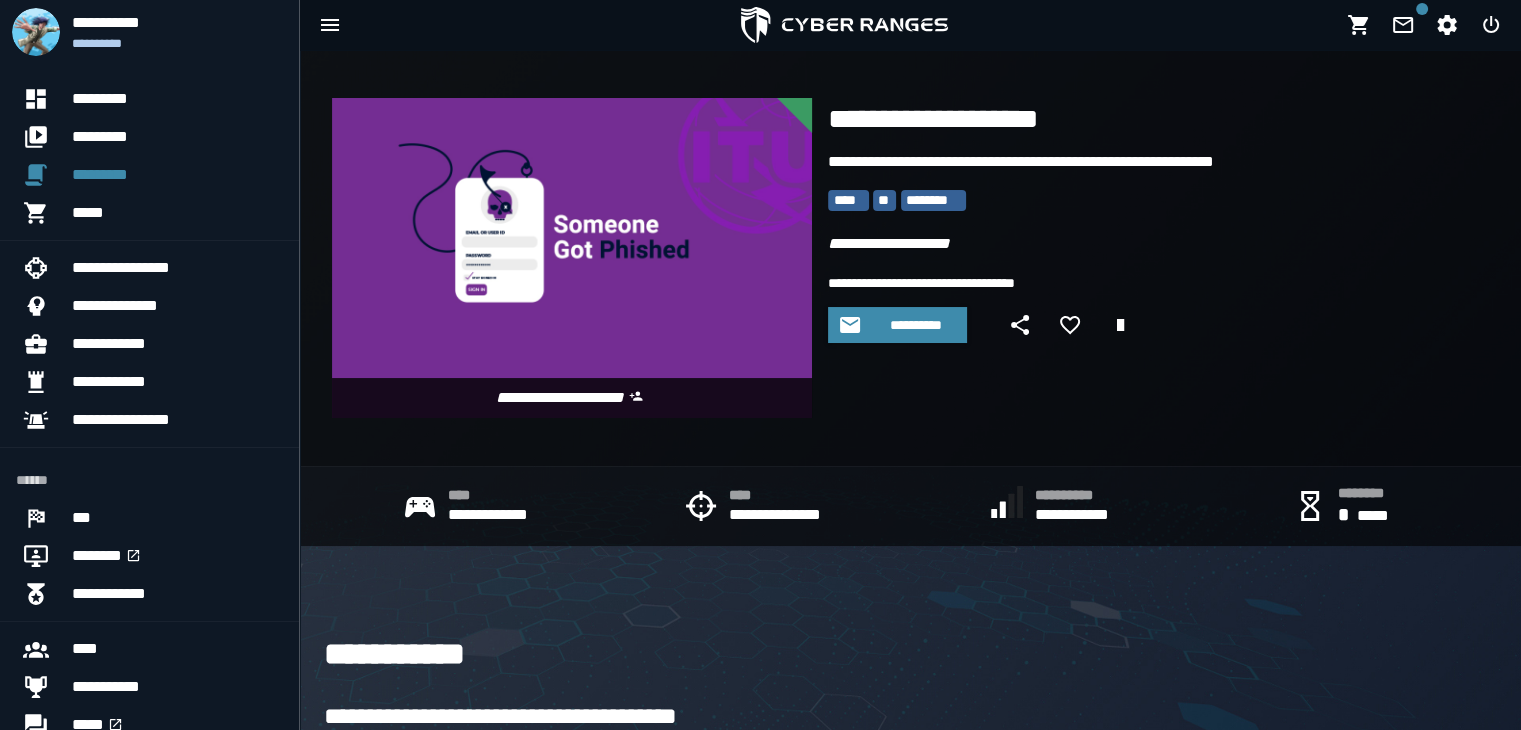 click at bounding box center (572, 258) 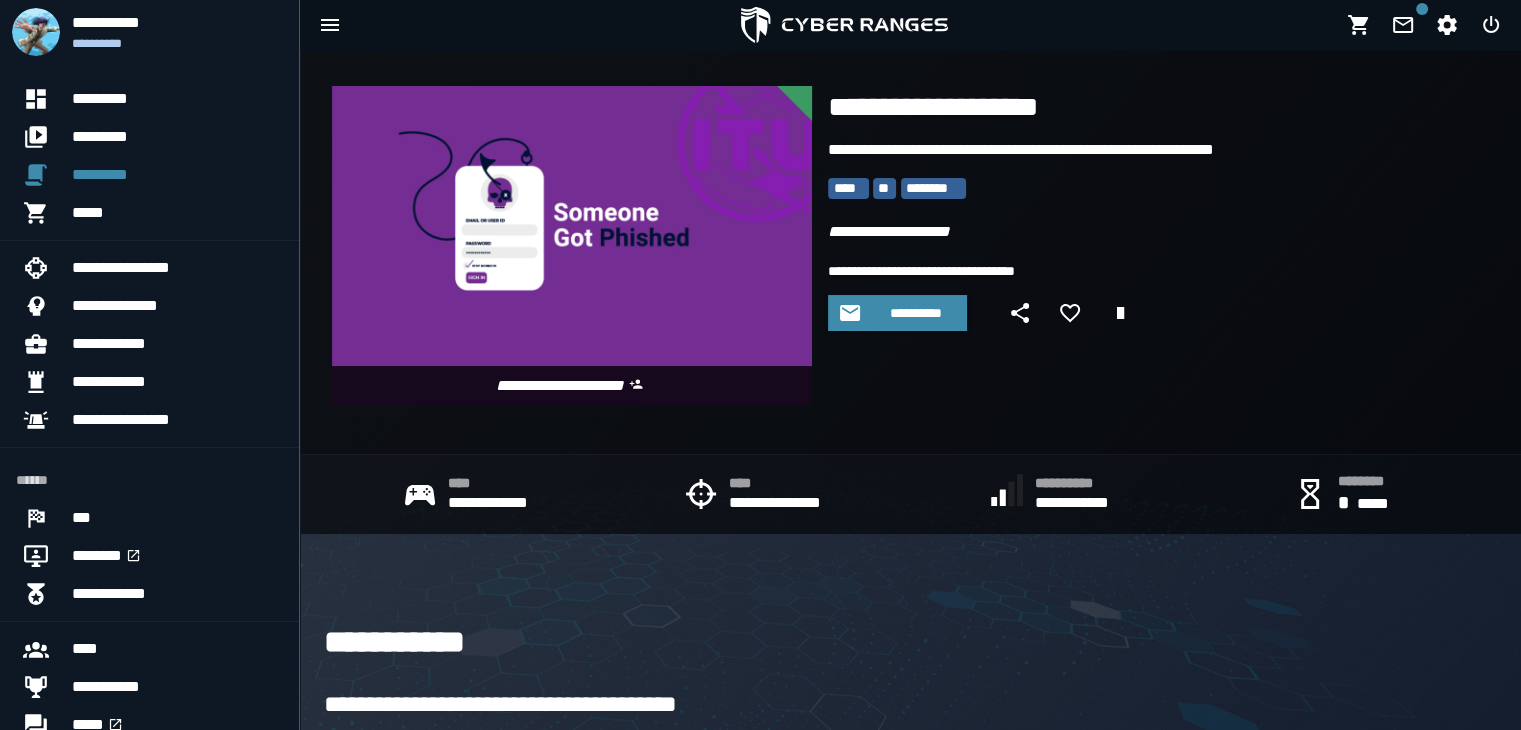 scroll, scrollTop: 0, scrollLeft: 0, axis: both 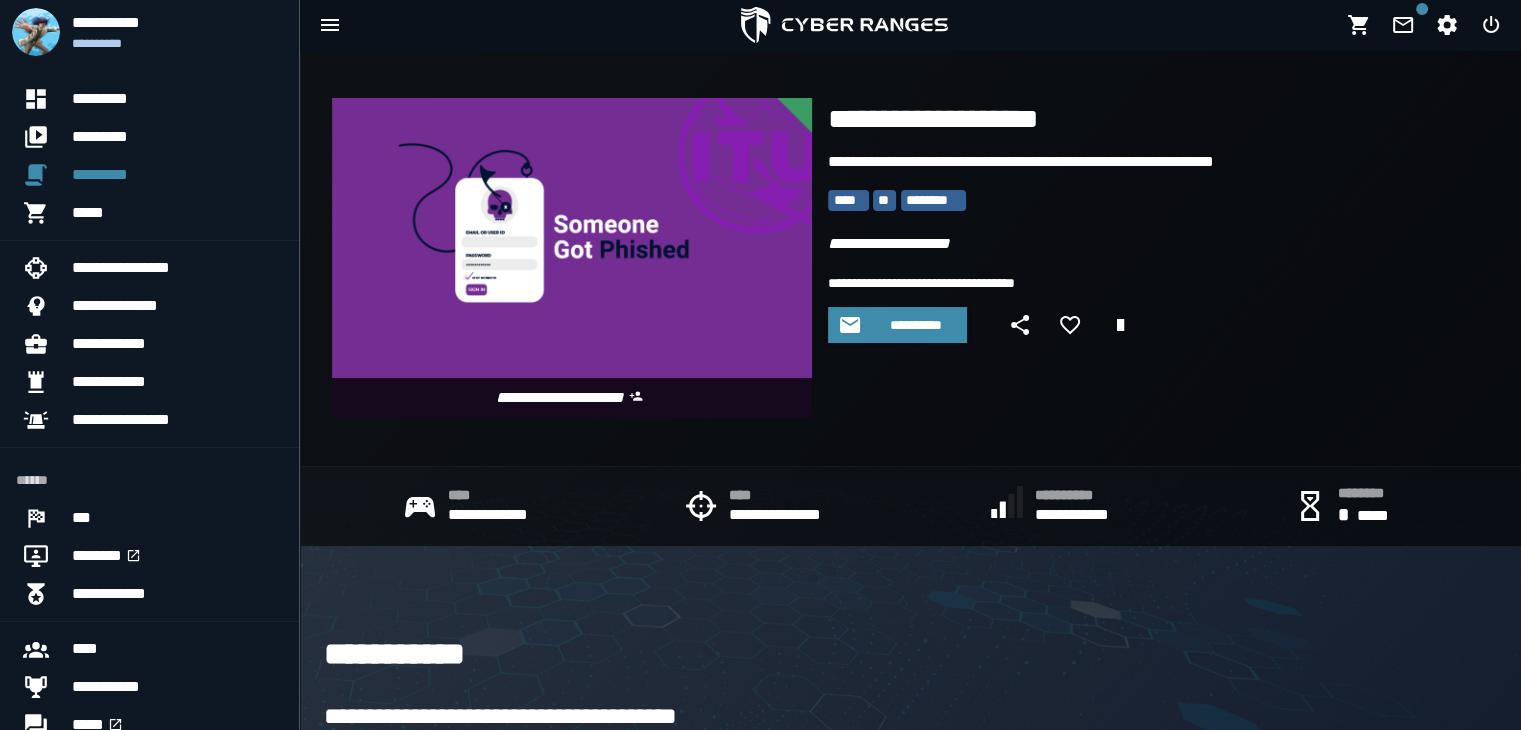 click at bounding box center (572, 258) 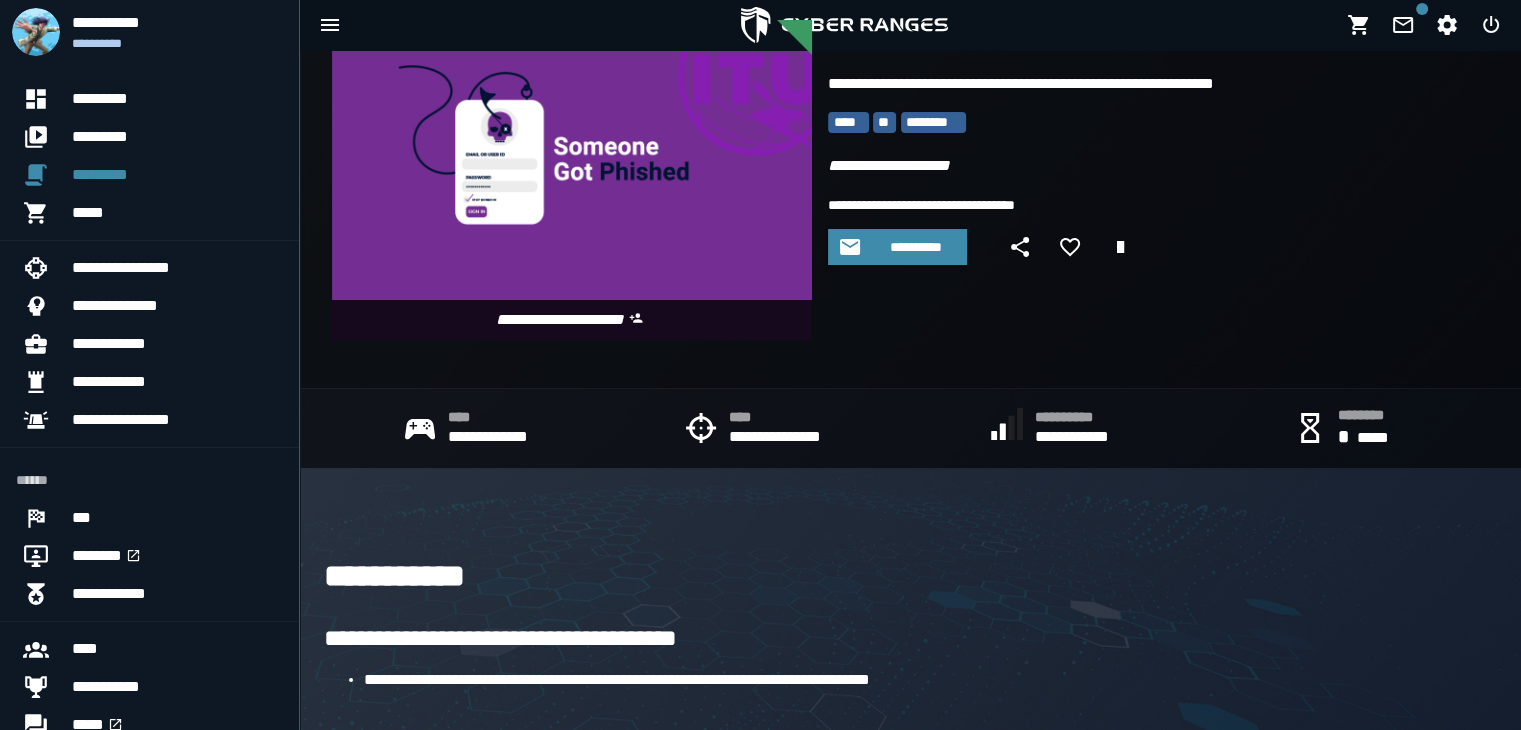 scroll, scrollTop: 0, scrollLeft: 0, axis: both 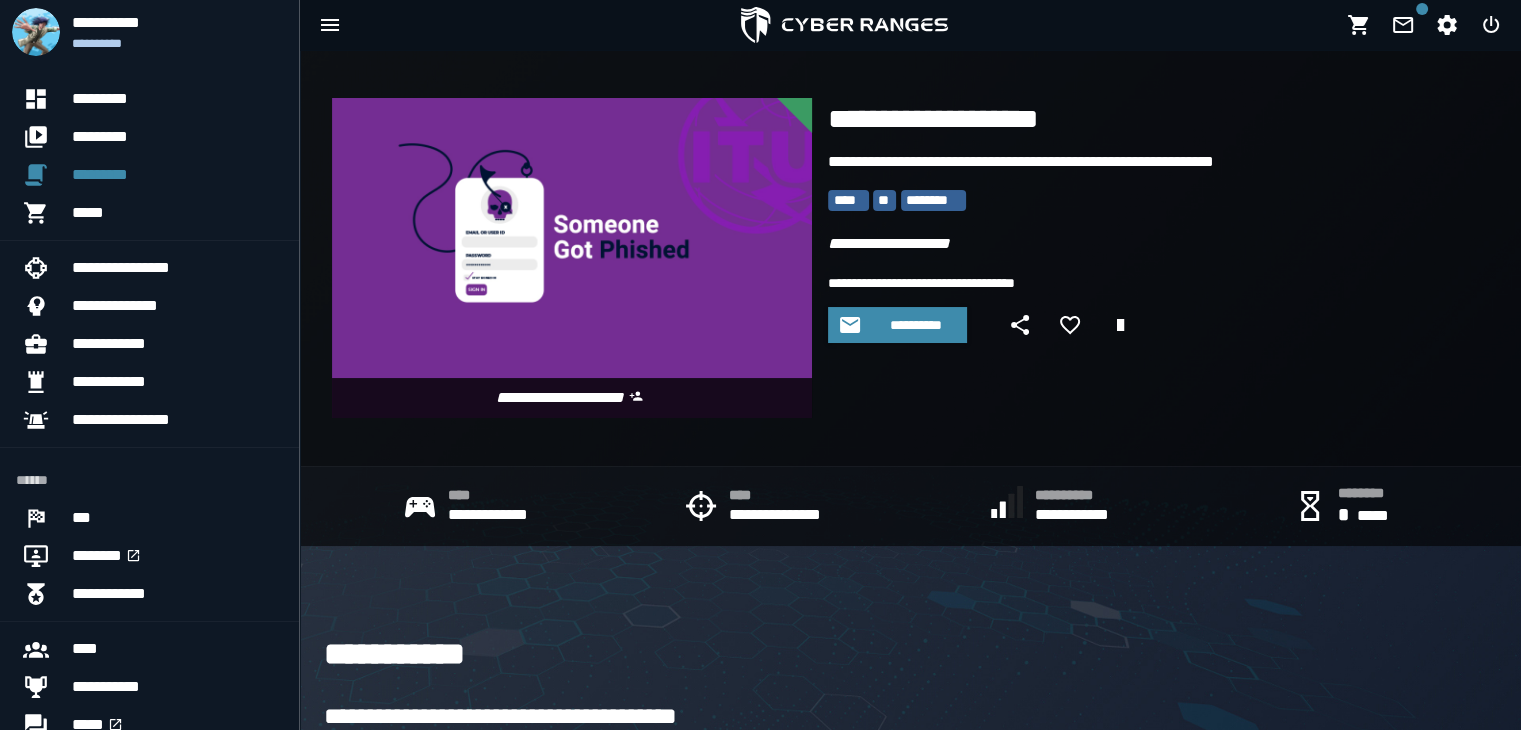 click at bounding box center [572, 258] 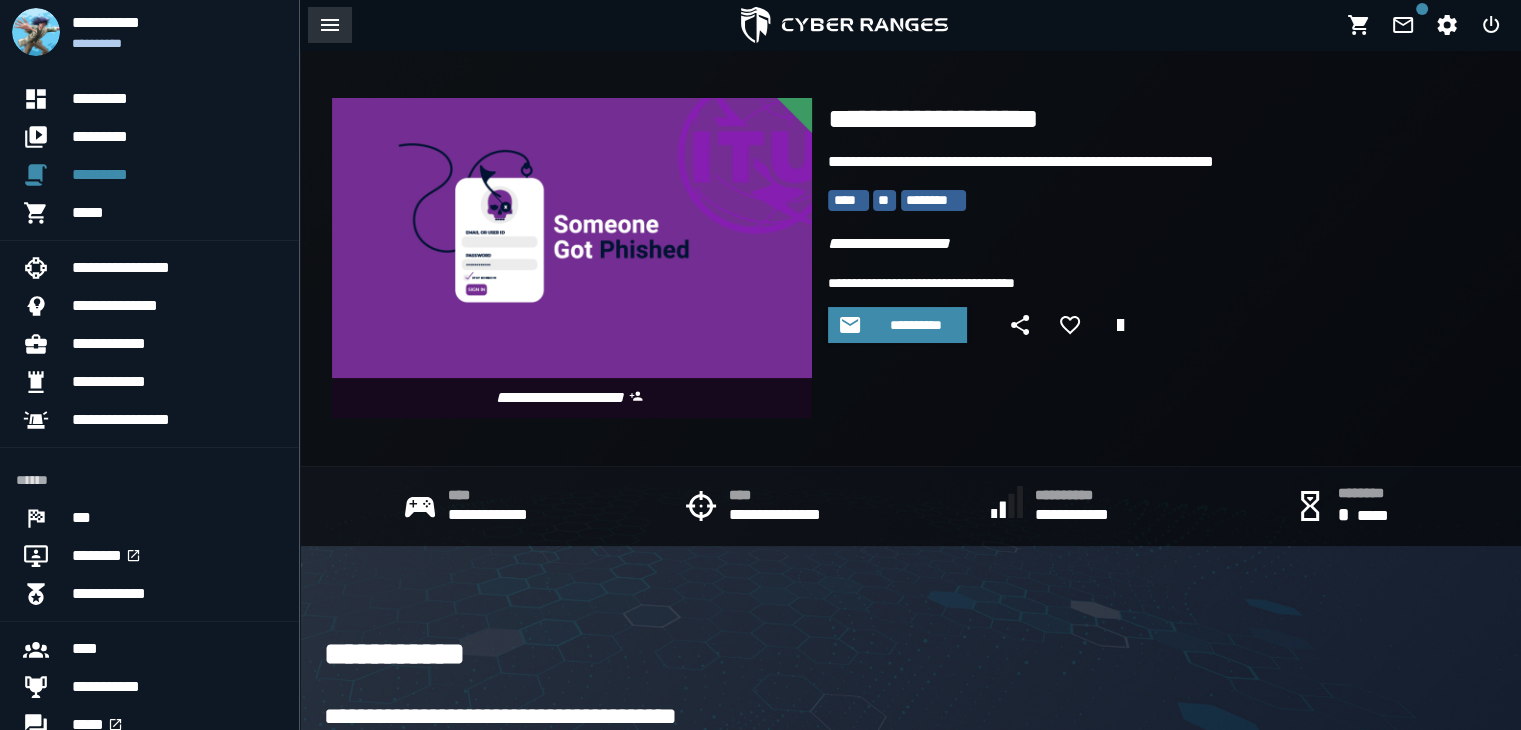 click 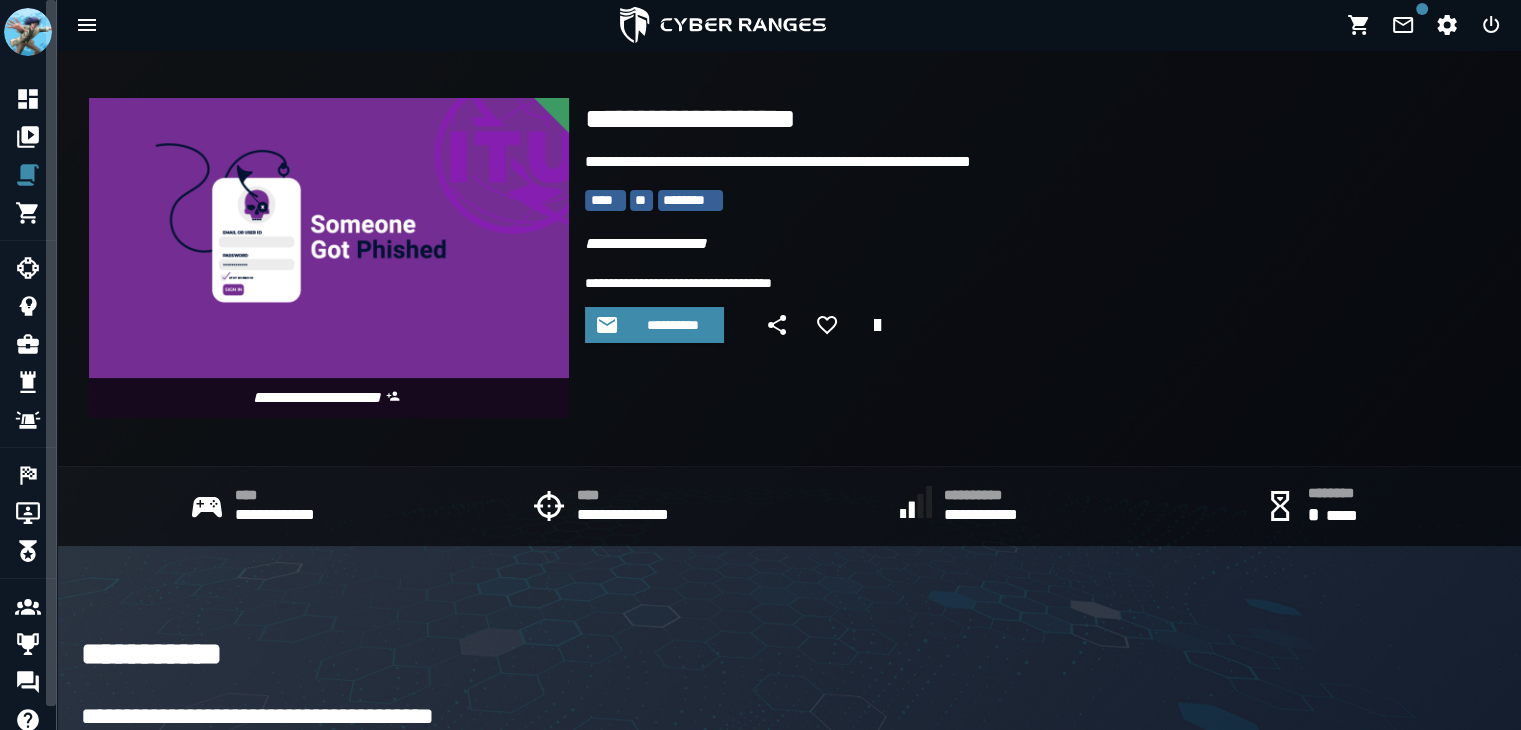 click at bounding box center [329, 258] 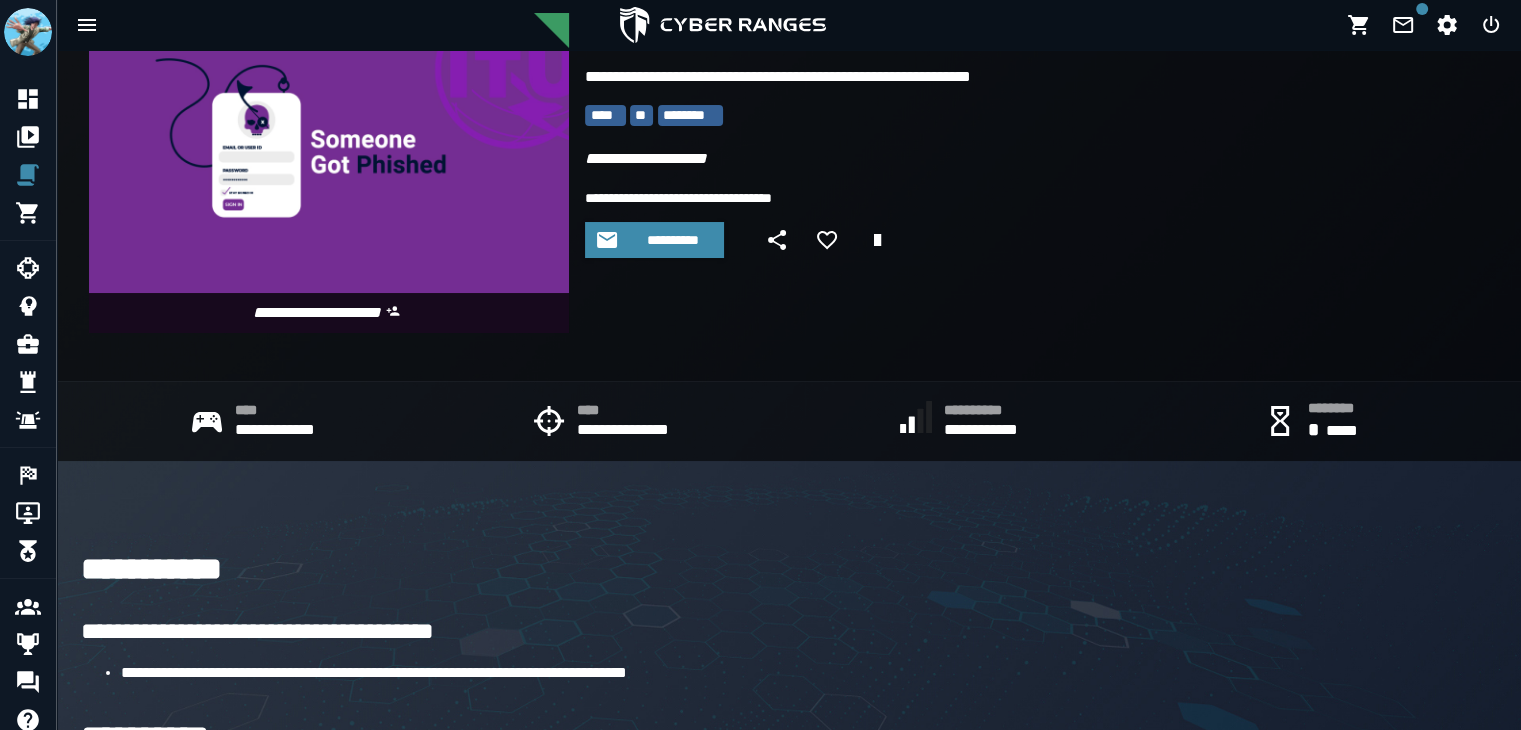 scroll, scrollTop: 0, scrollLeft: 0, axis: both 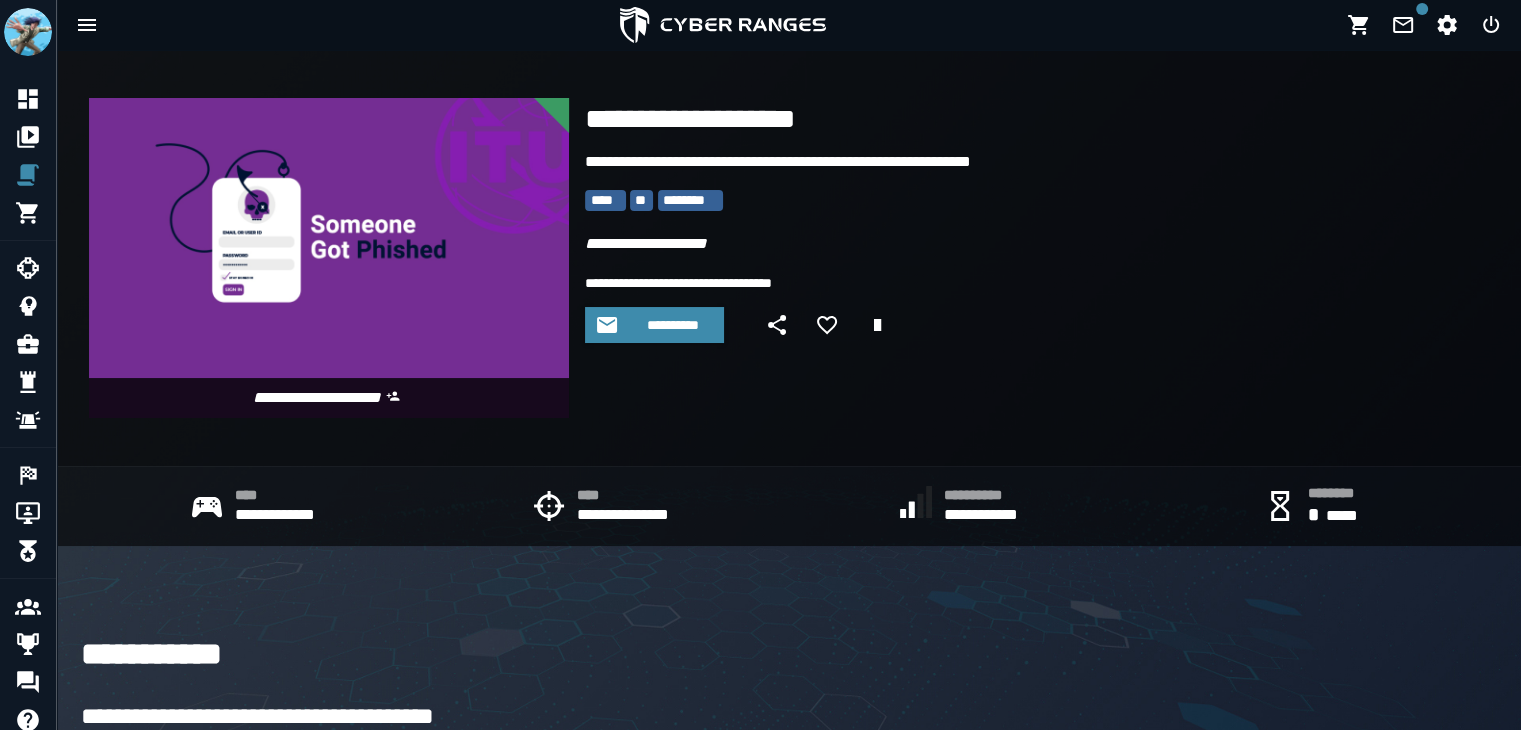 click at bounding box center [329, 258] 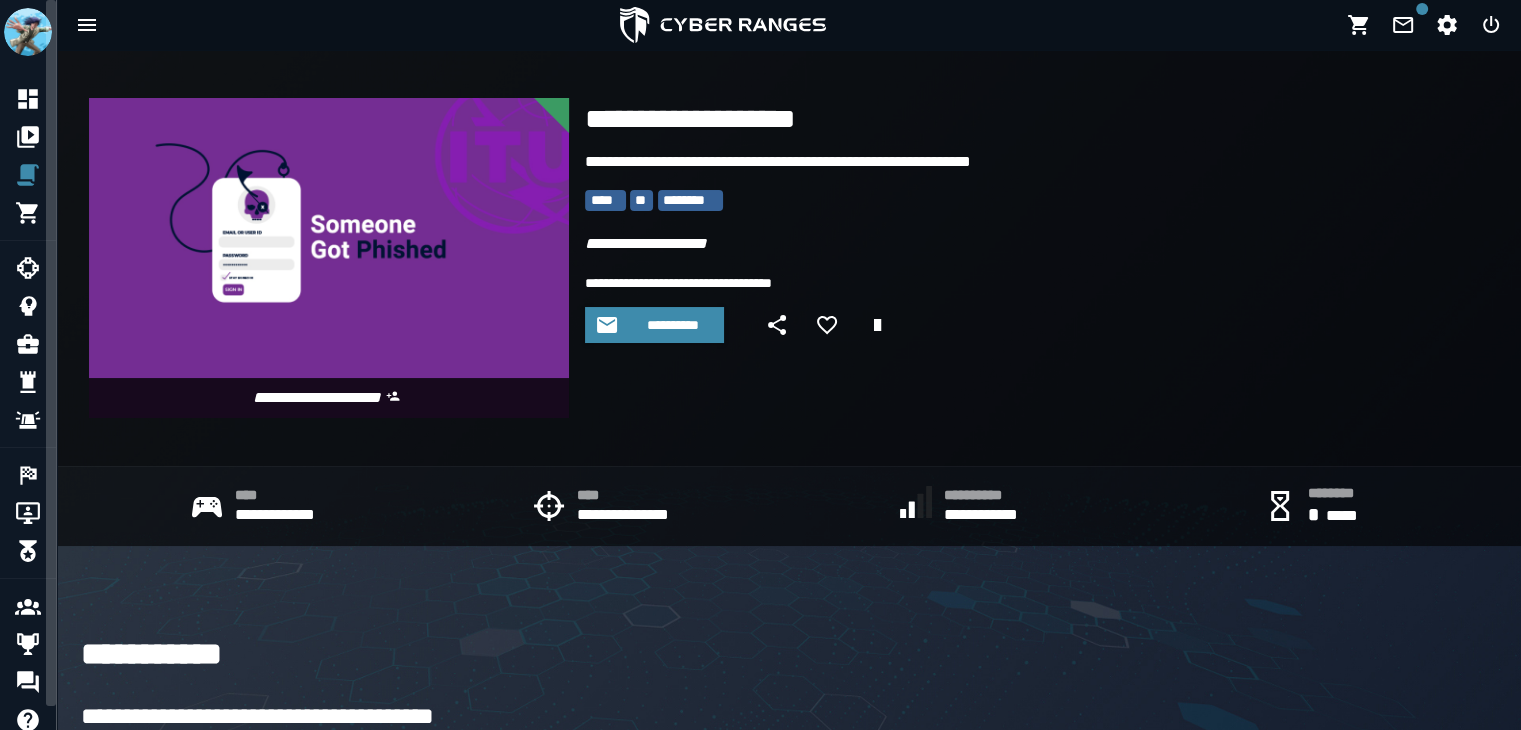 click on "**********" at bounding box center [789, 258] 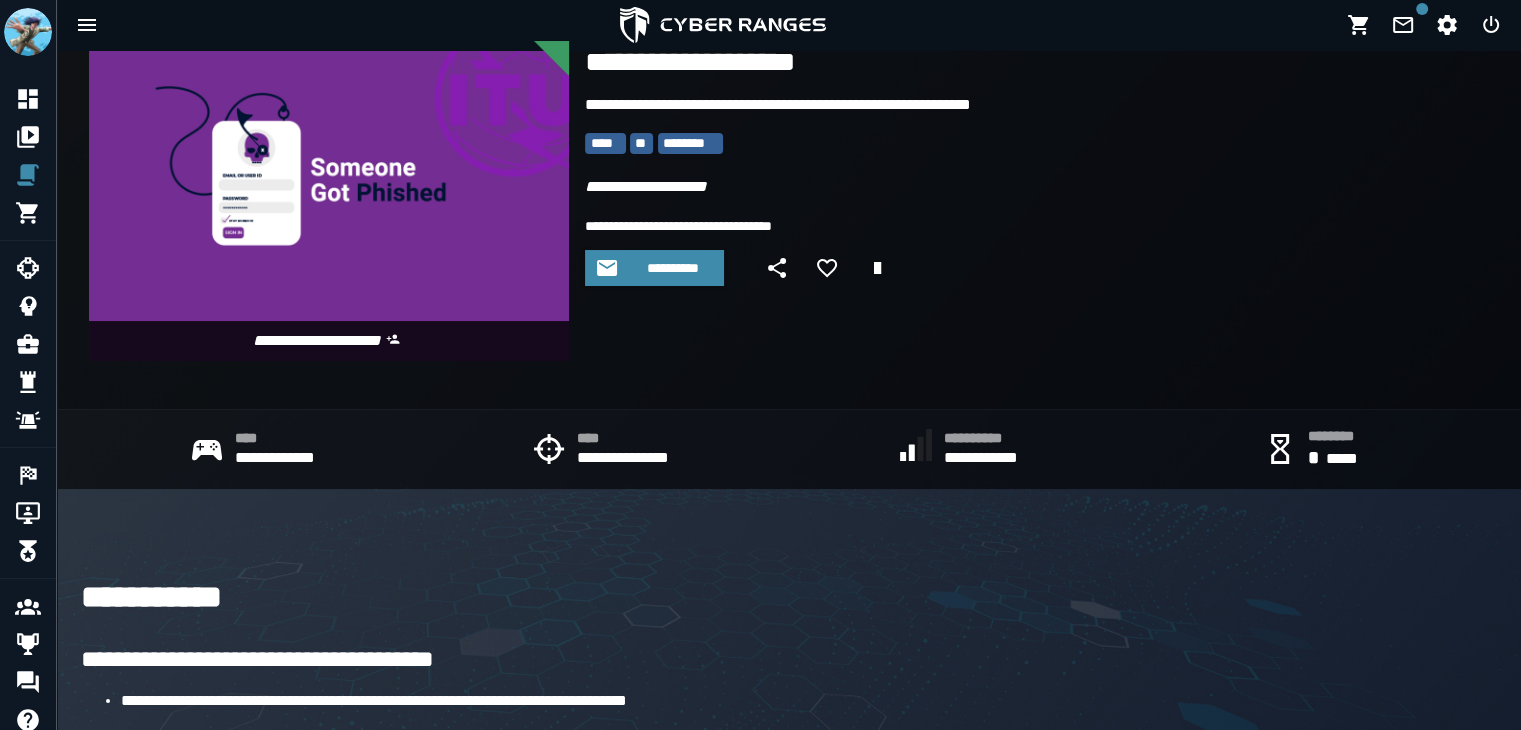 scroll, scrollTop: 0, scrollLeft: 0, axis: both 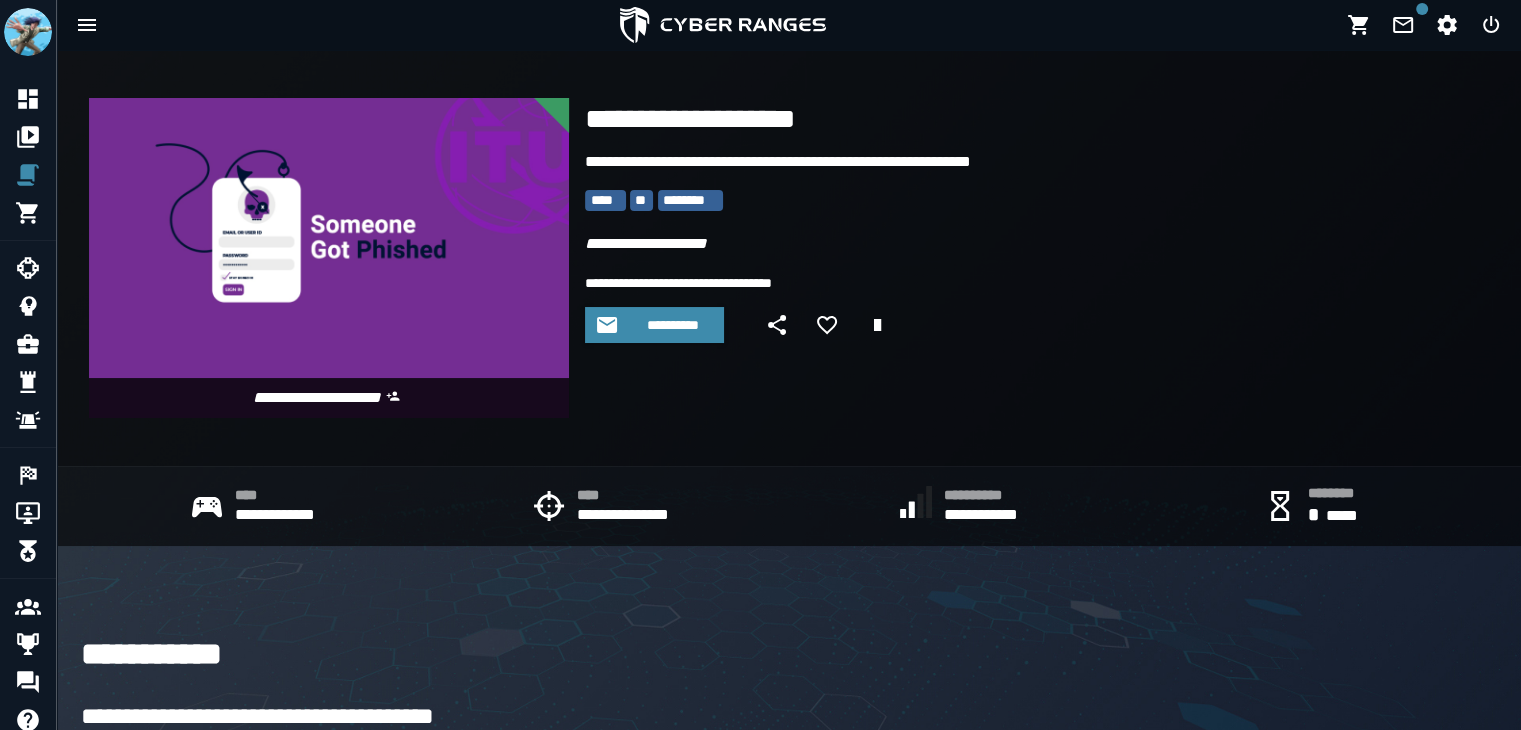 click at bounding box center (329, 258) 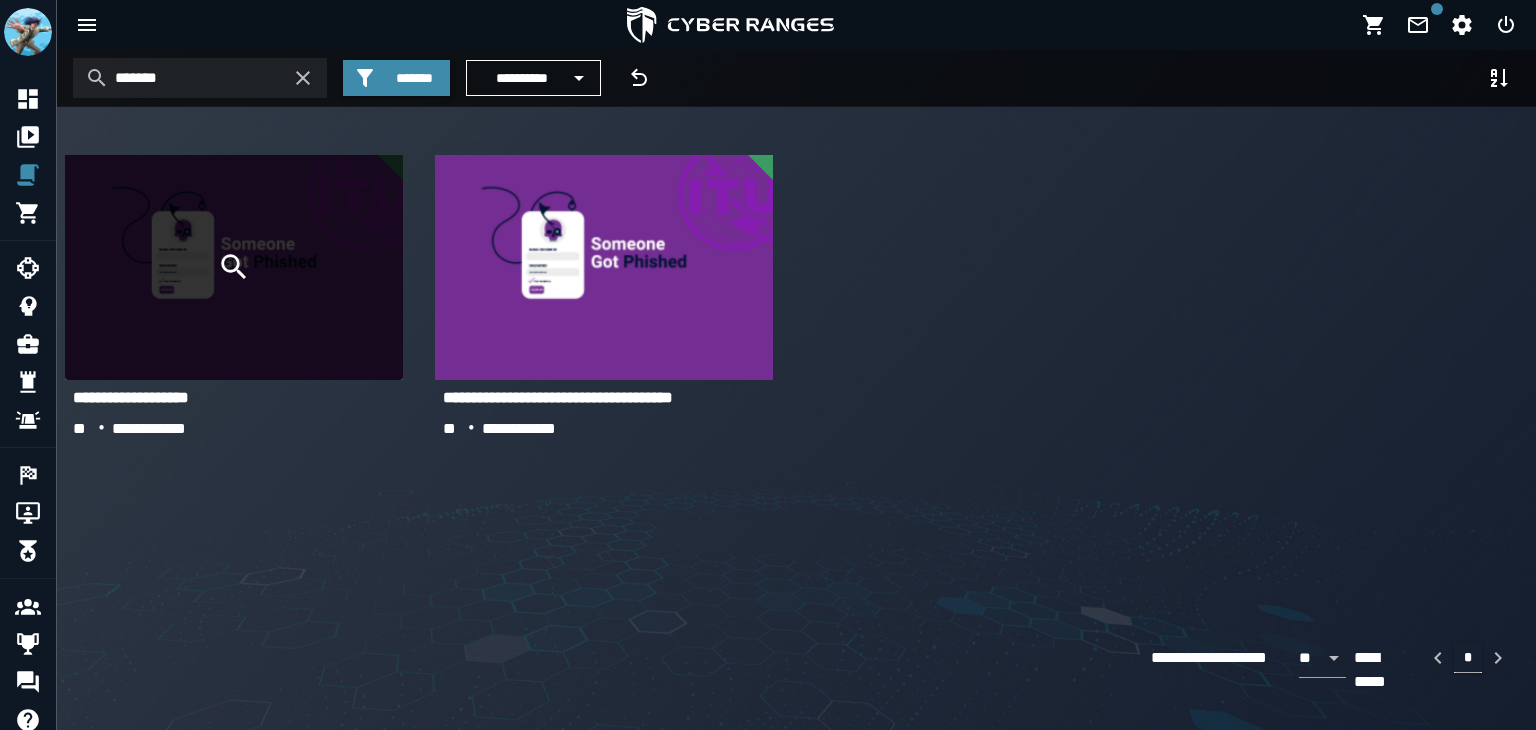 click 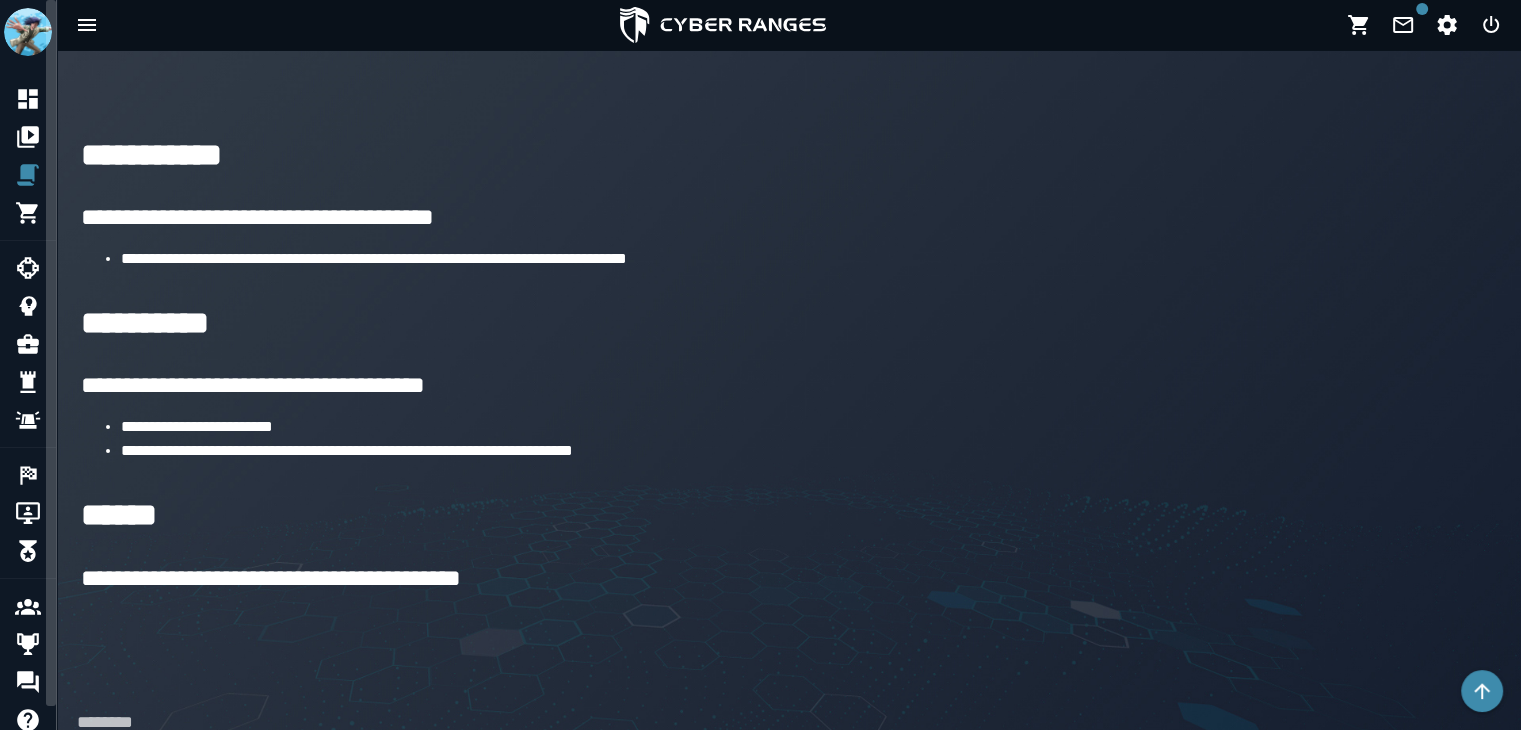 scroll, scrollTop: 500, scrollLeft: 0, axis: vertical 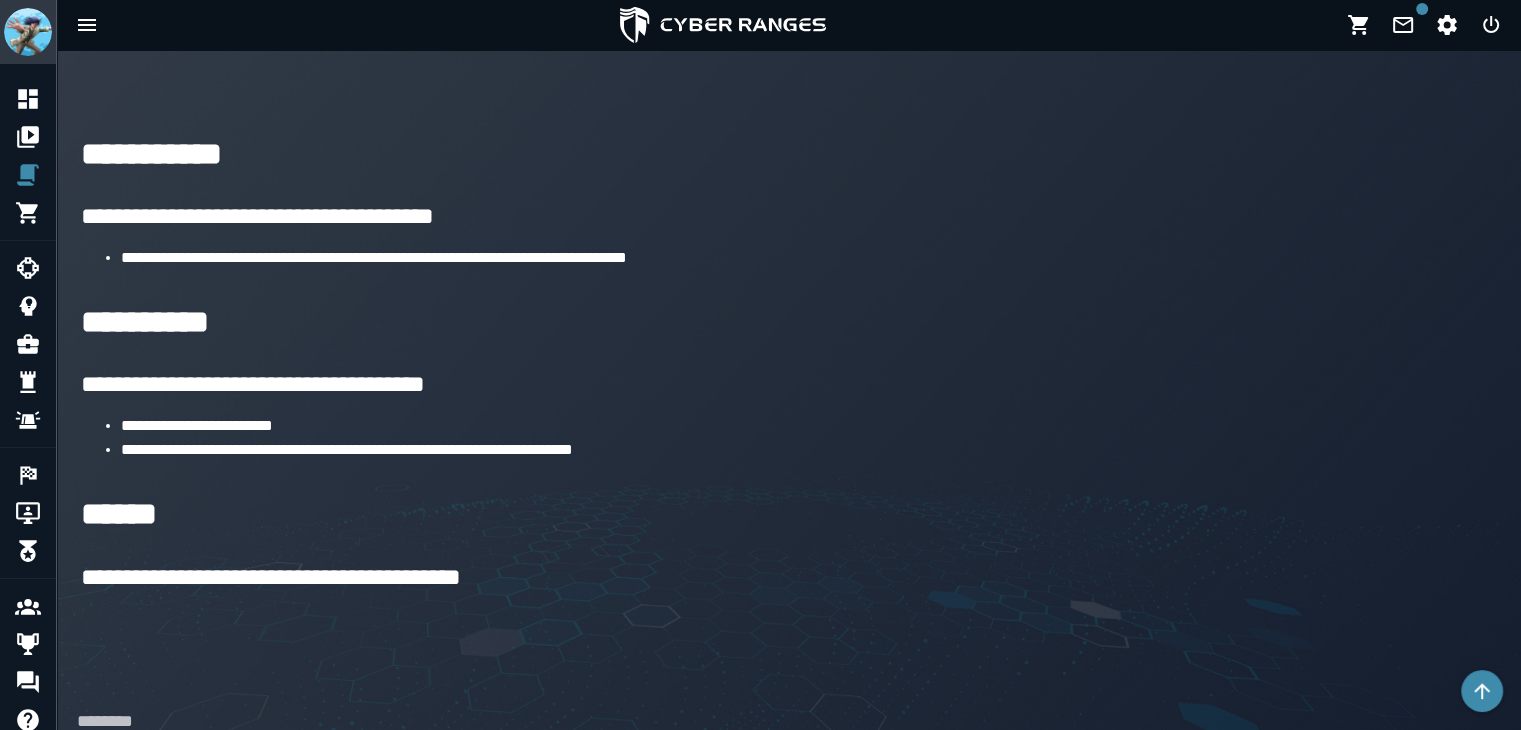 click 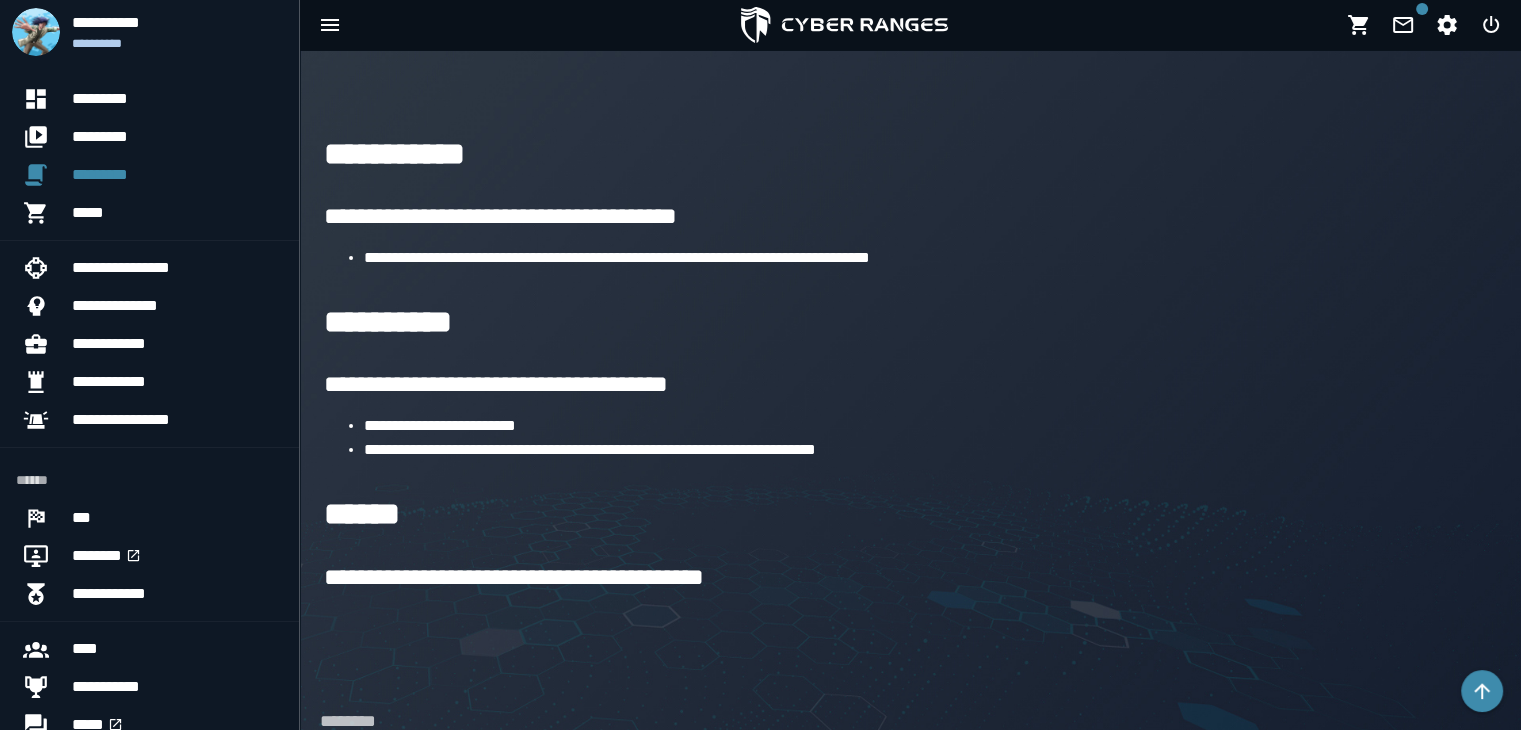 scroll, scrollTop: 0, scrollLeft: 0, axis: both 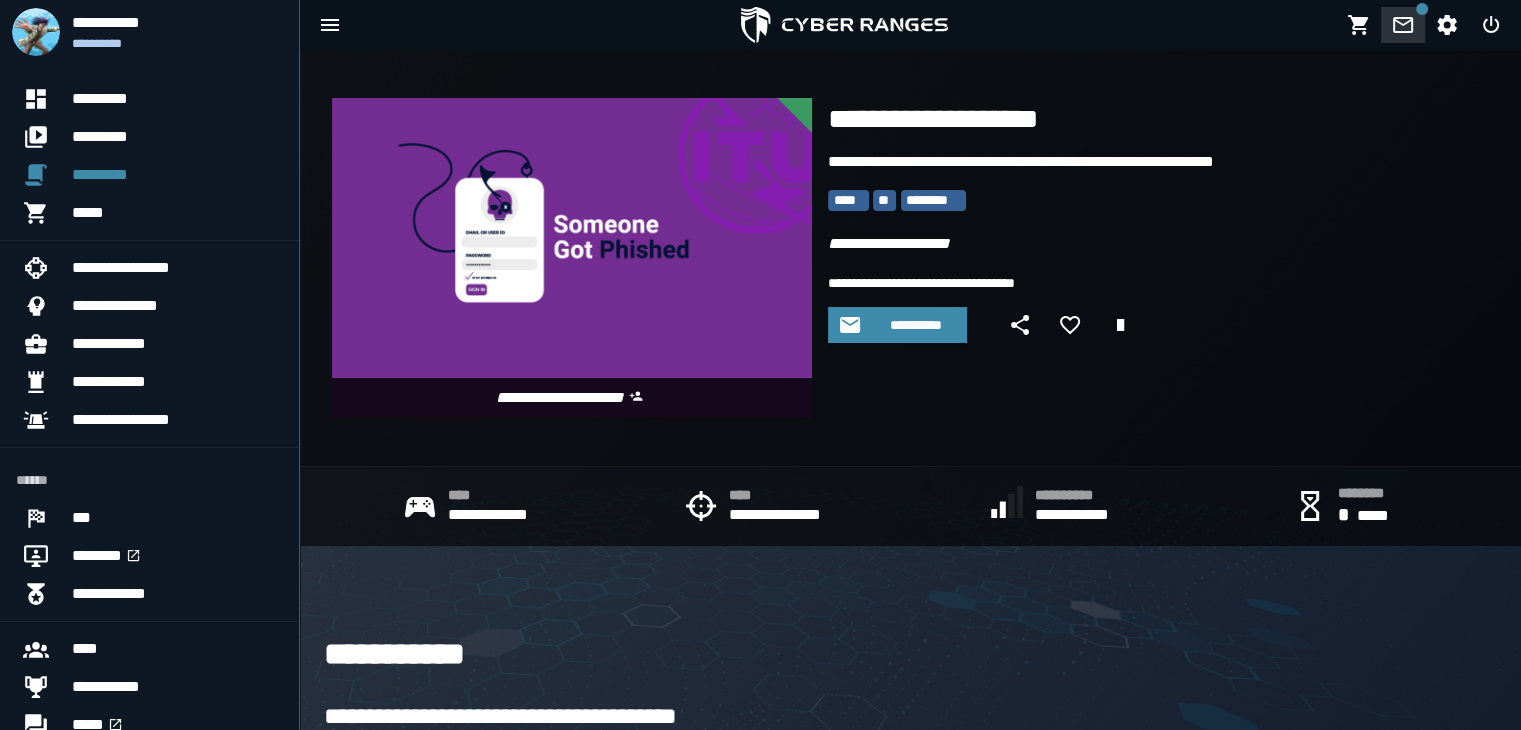 click 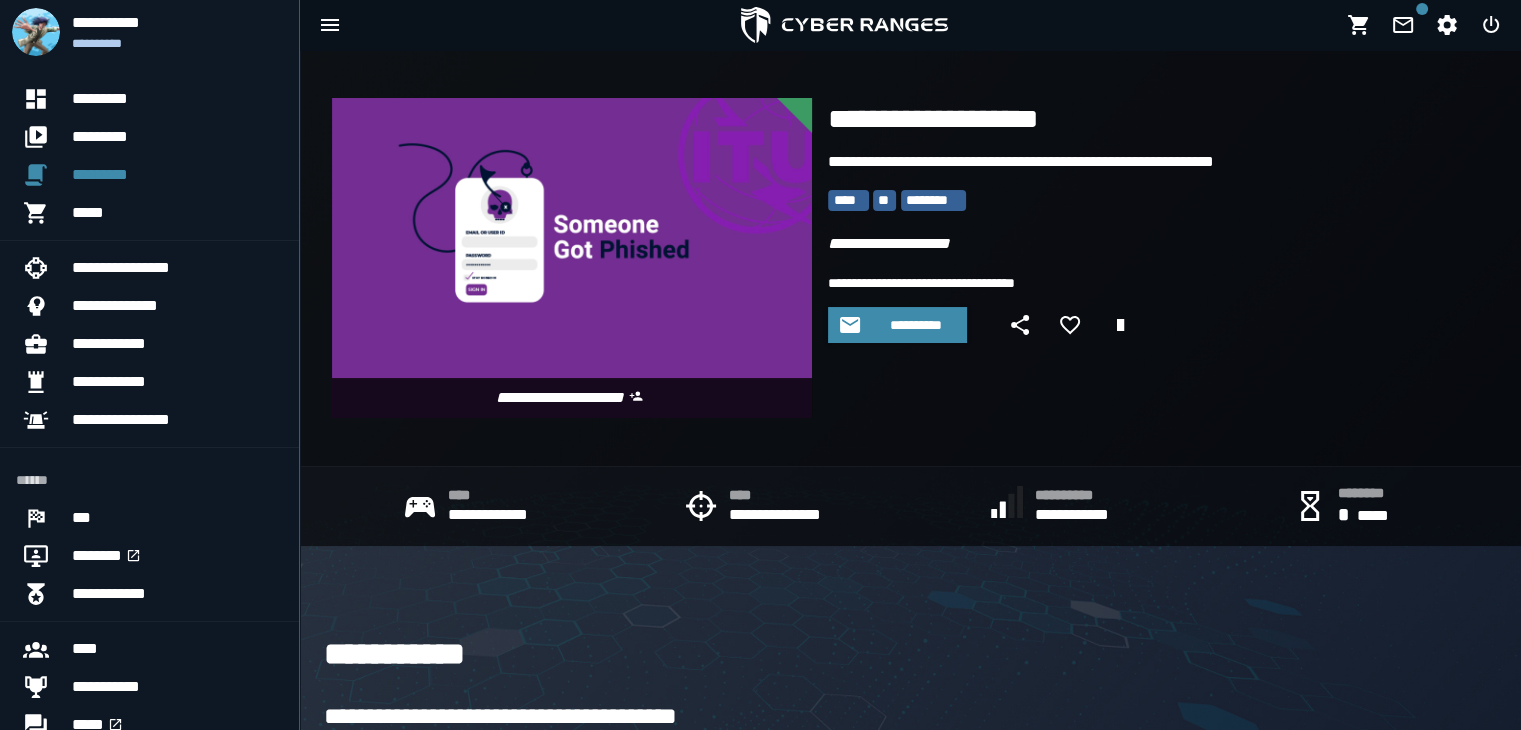 click on "**********" at bounding box center (1049, 283) 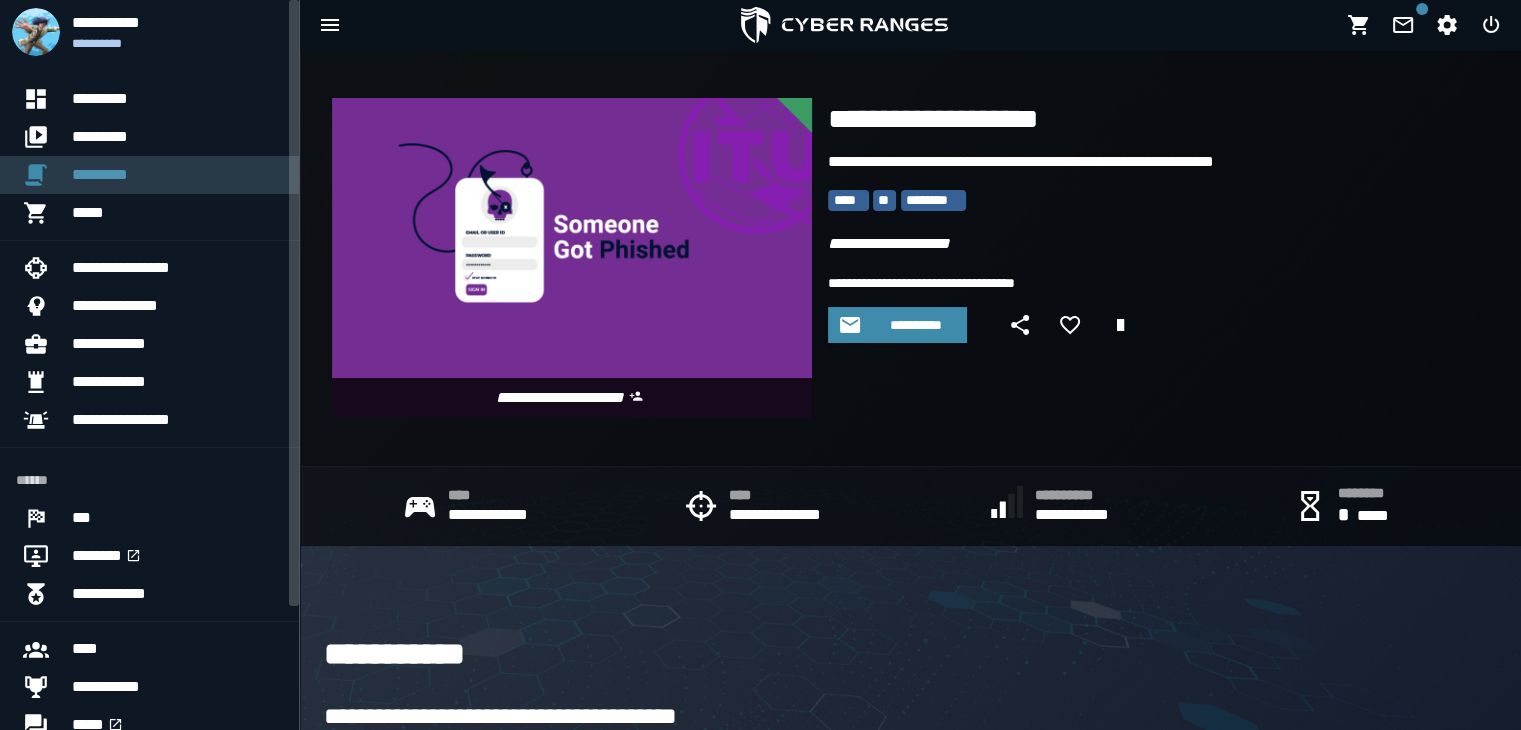 click on "*********" at bounding box center (177, 175) 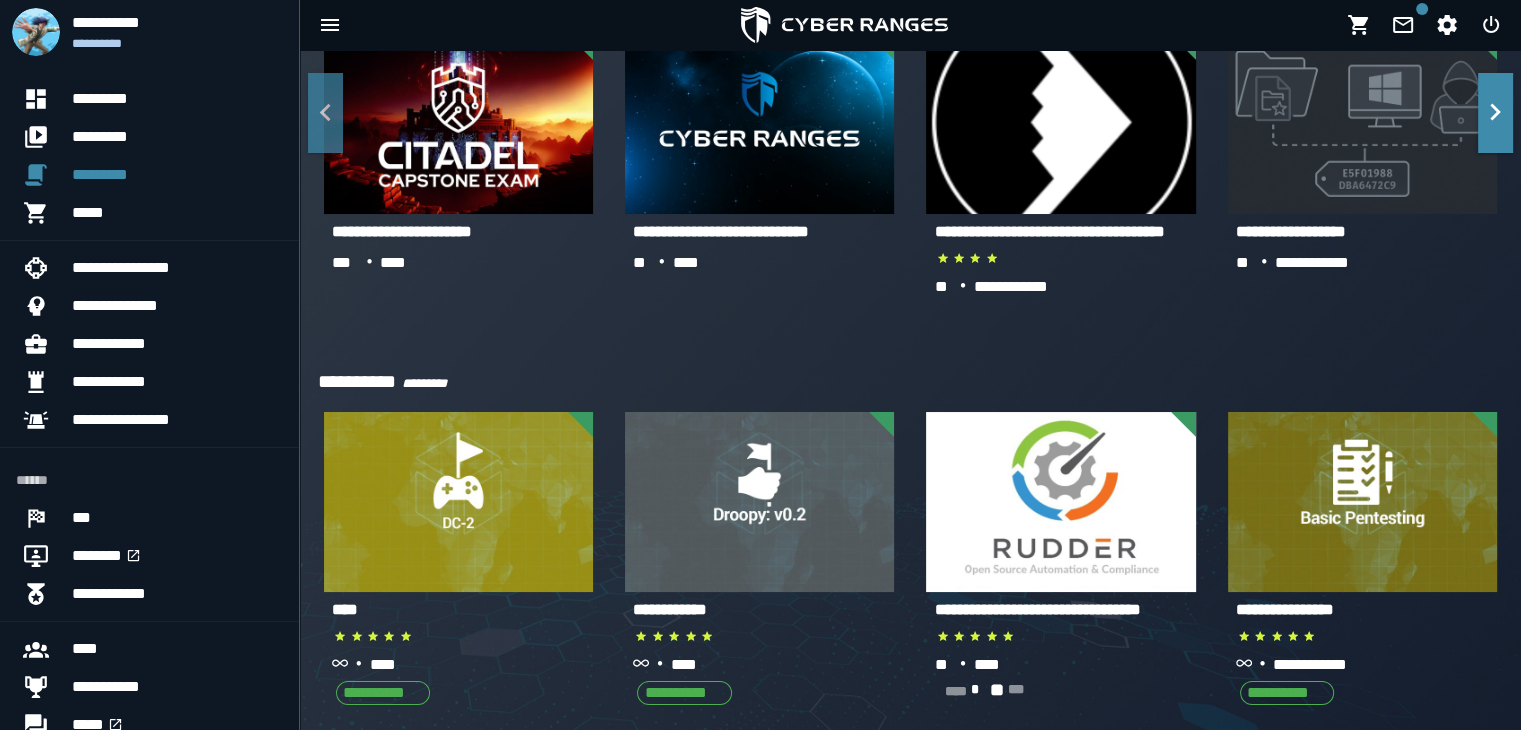 scroll, scrollTop: 0, scrollLeft: 0, axis: both 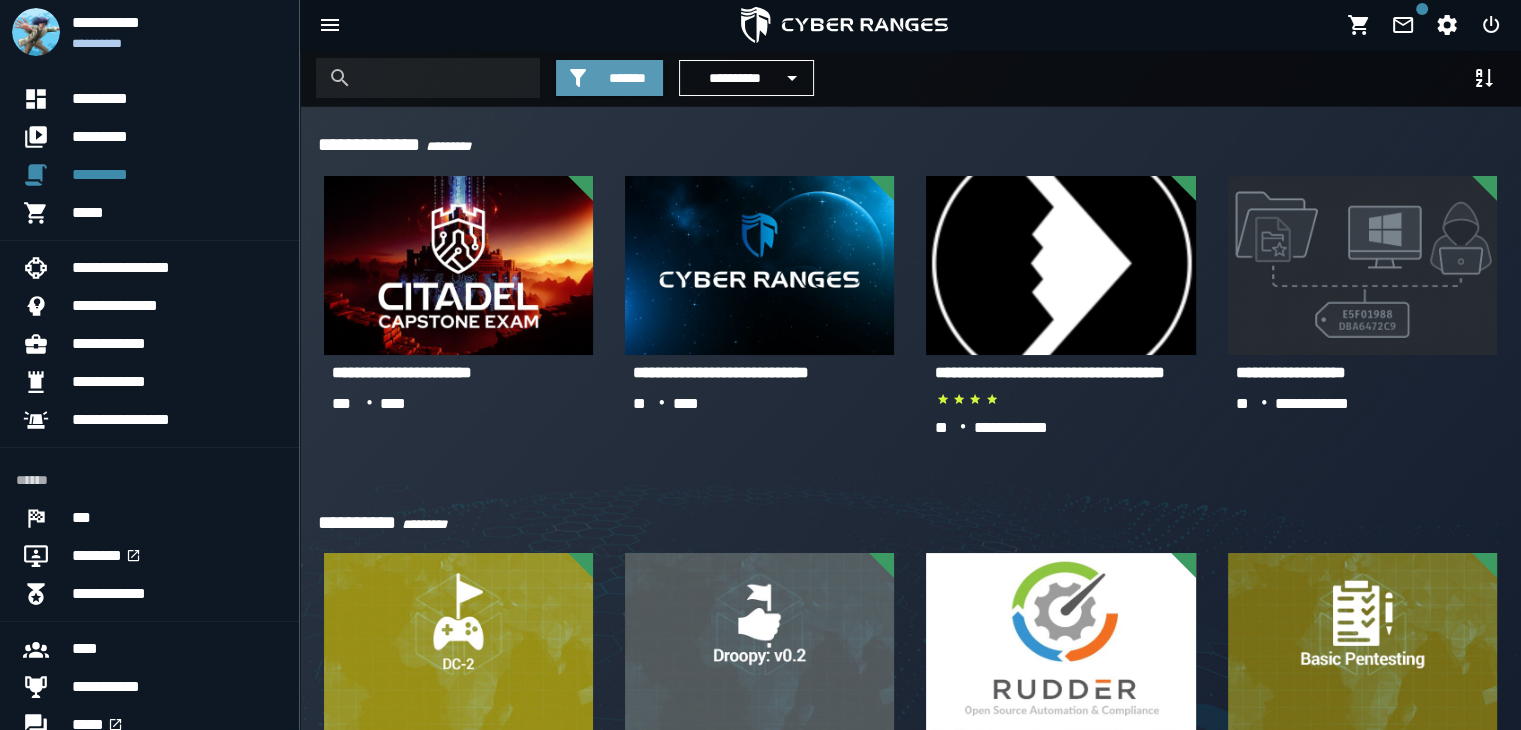 click on "*******" at bounding box center (609, 78) 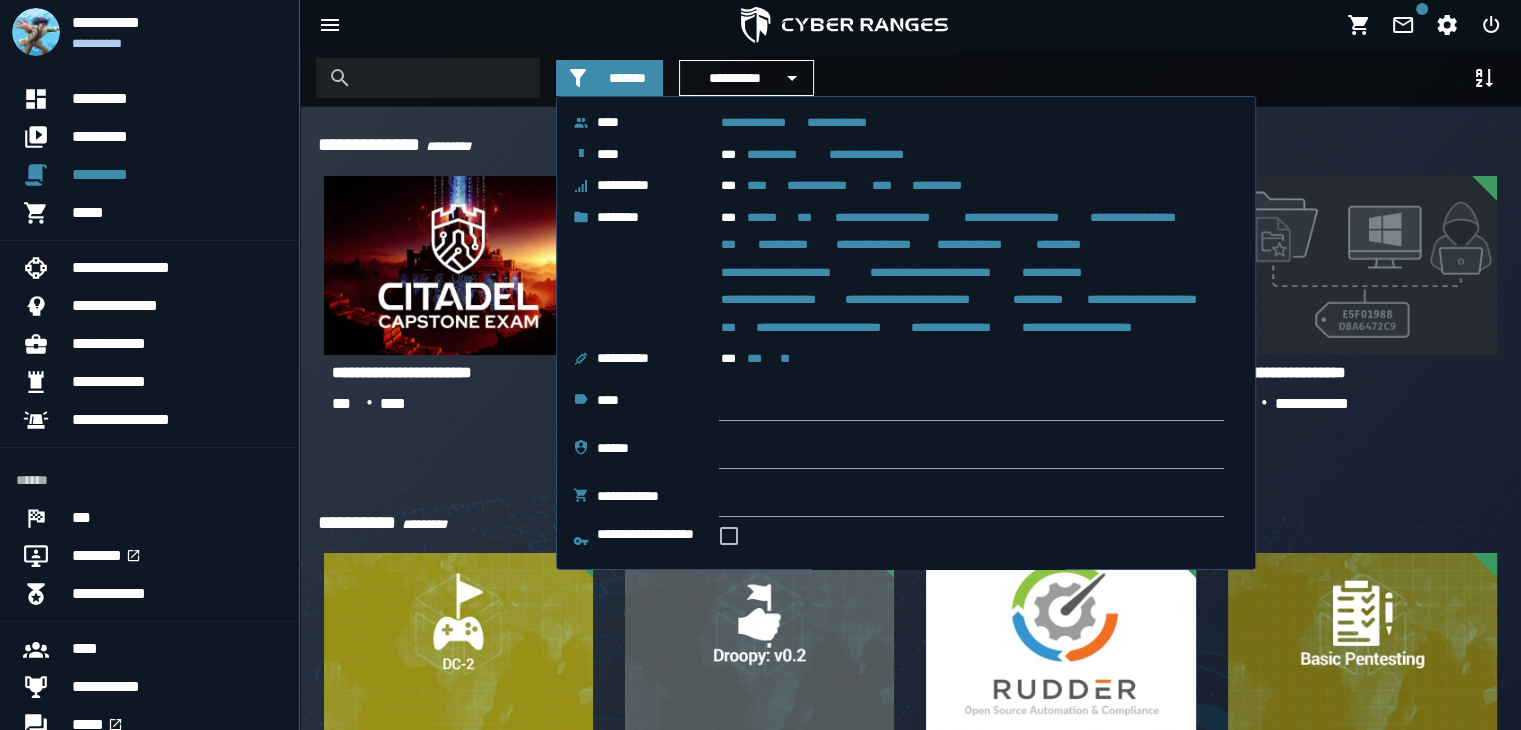 click on "**********" 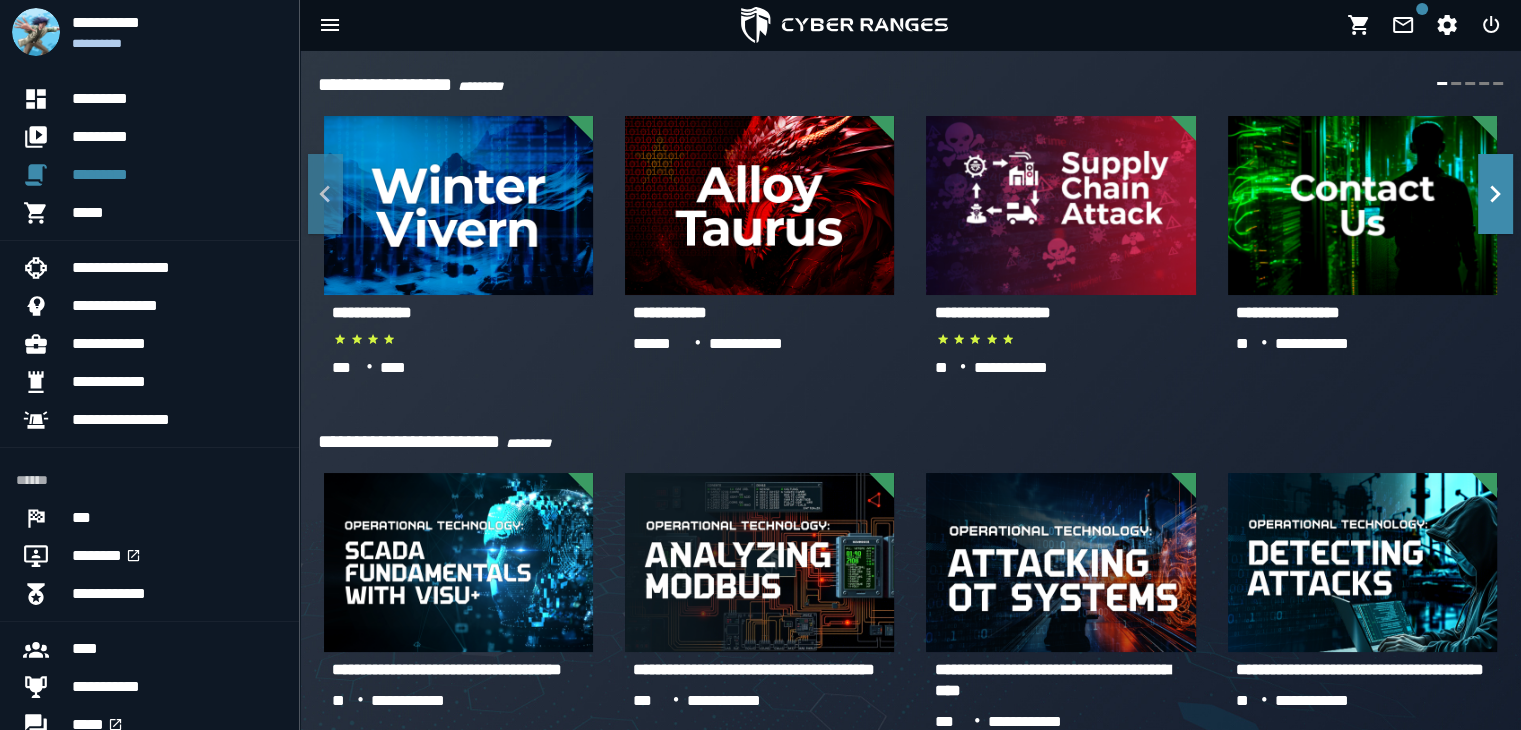 scroll, scrollTop: 3598, scrollLeft: 0, axis: vertical 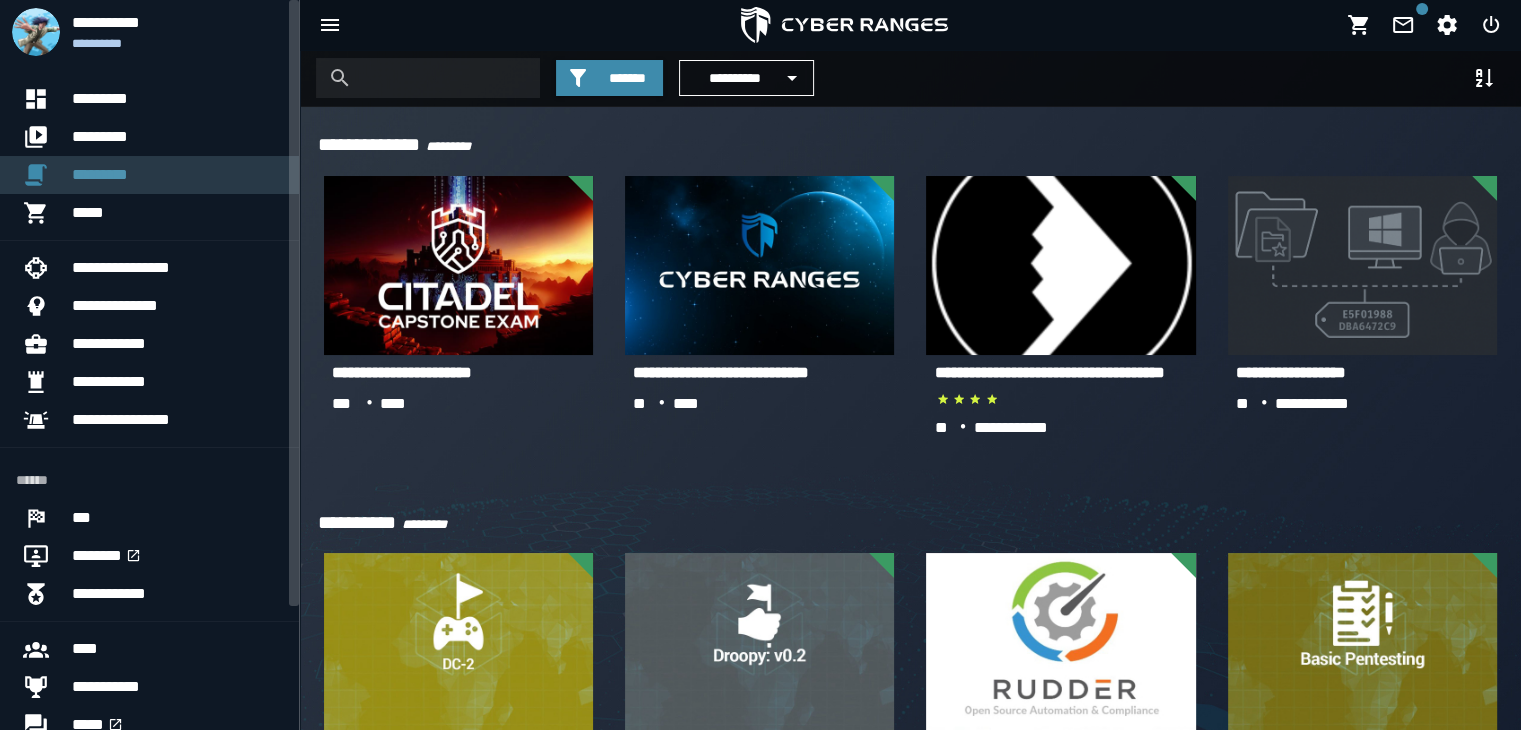 click on "*********" at bounding box center (177, 175) 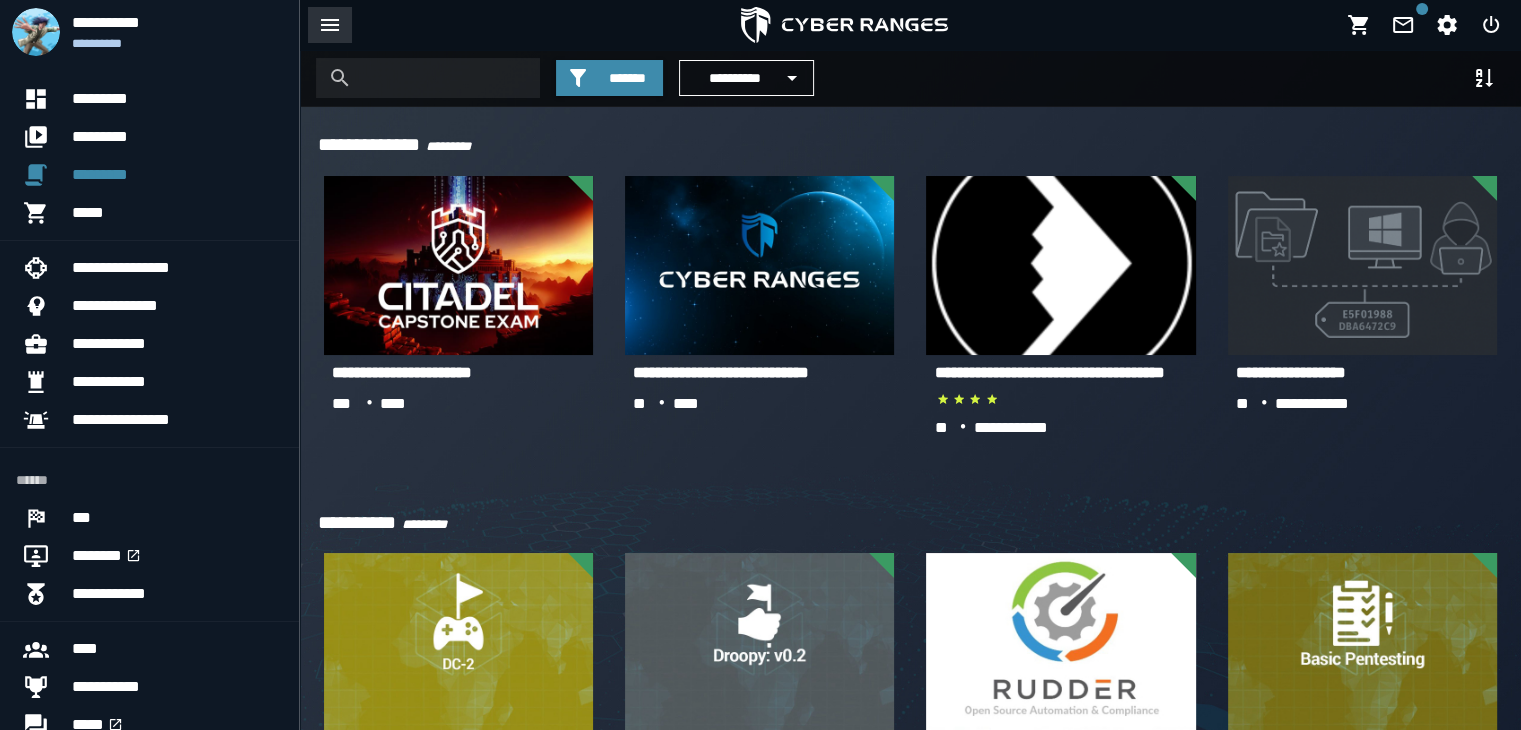 click 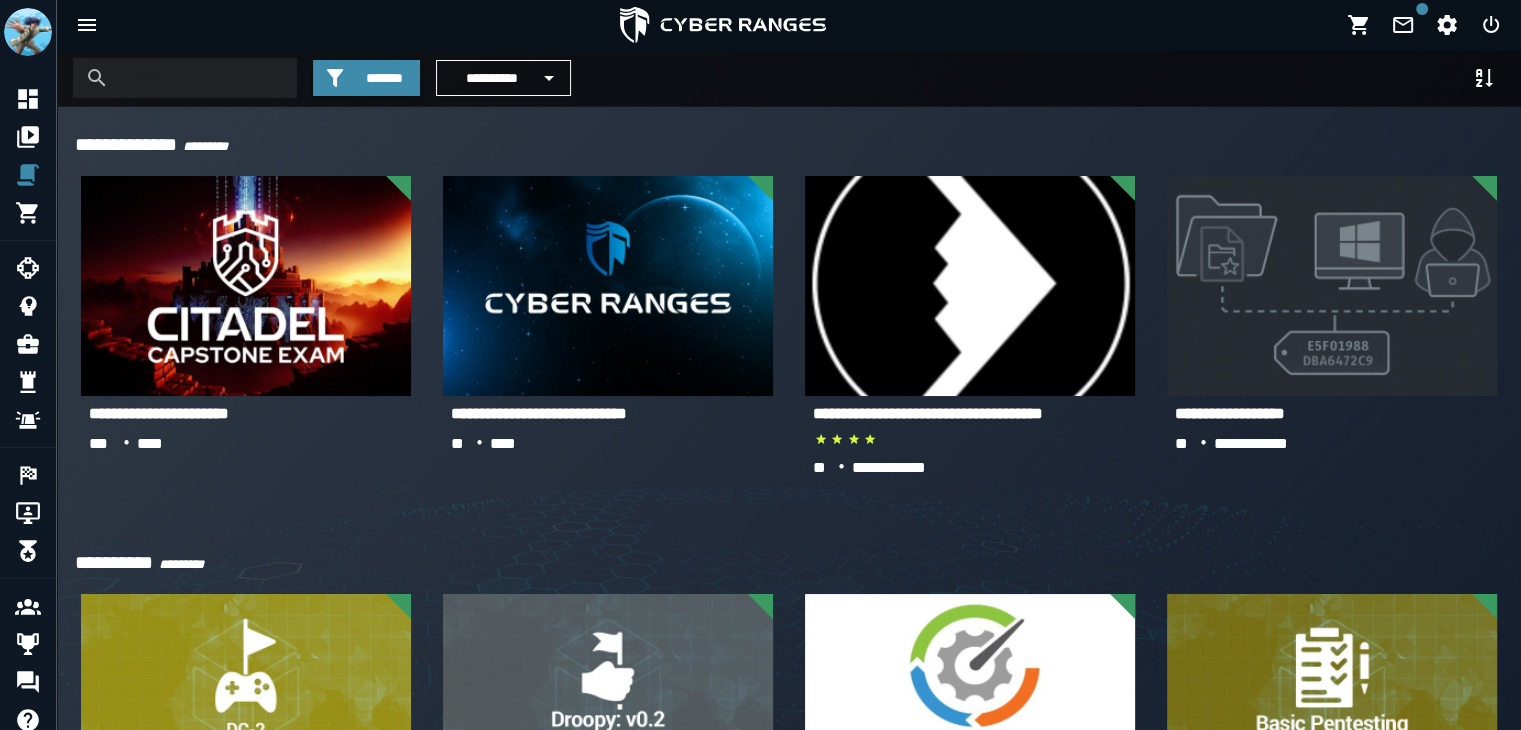 type on "*******" 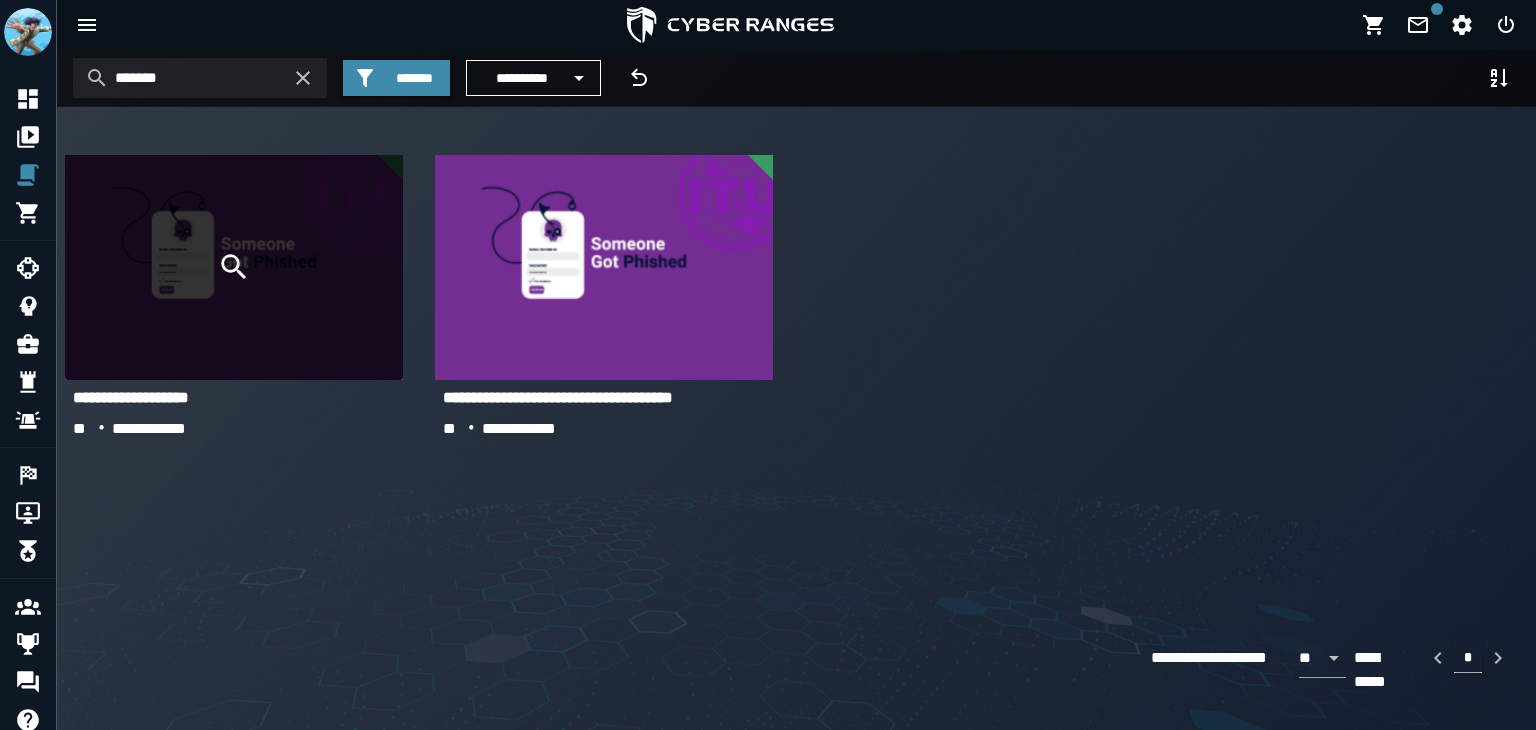 click 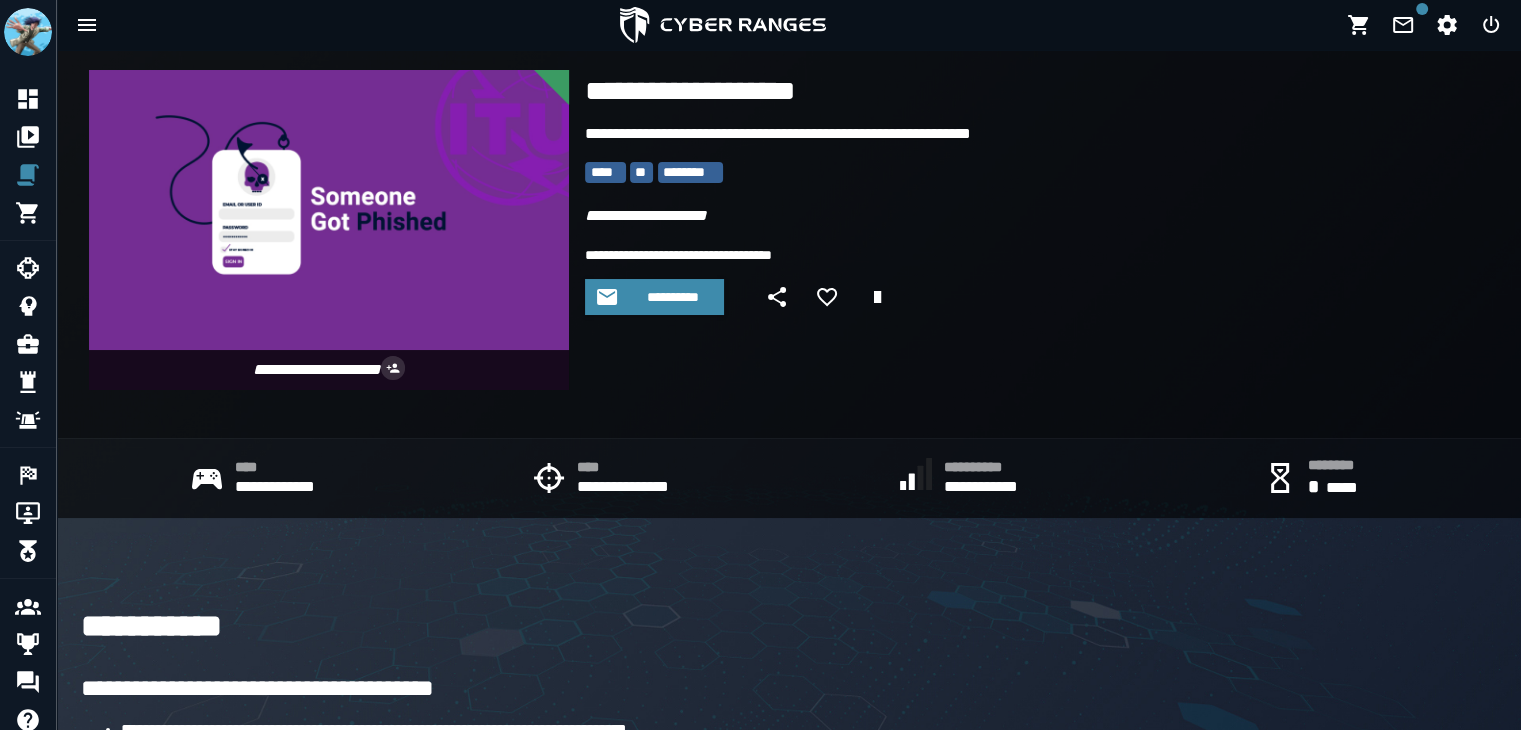 scroll, scrollTop: 0, scrollLeft: 0, axis: both 